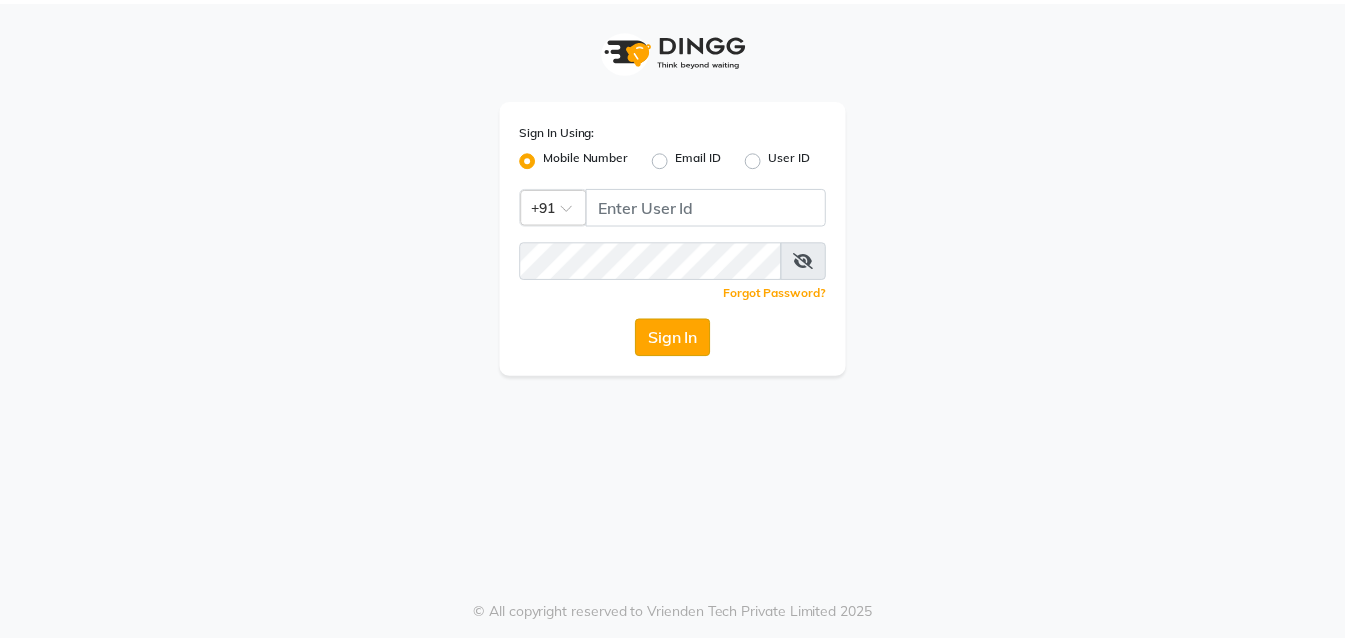 scroll, scrollTop: 0, scrollLeft: 0, axis: both 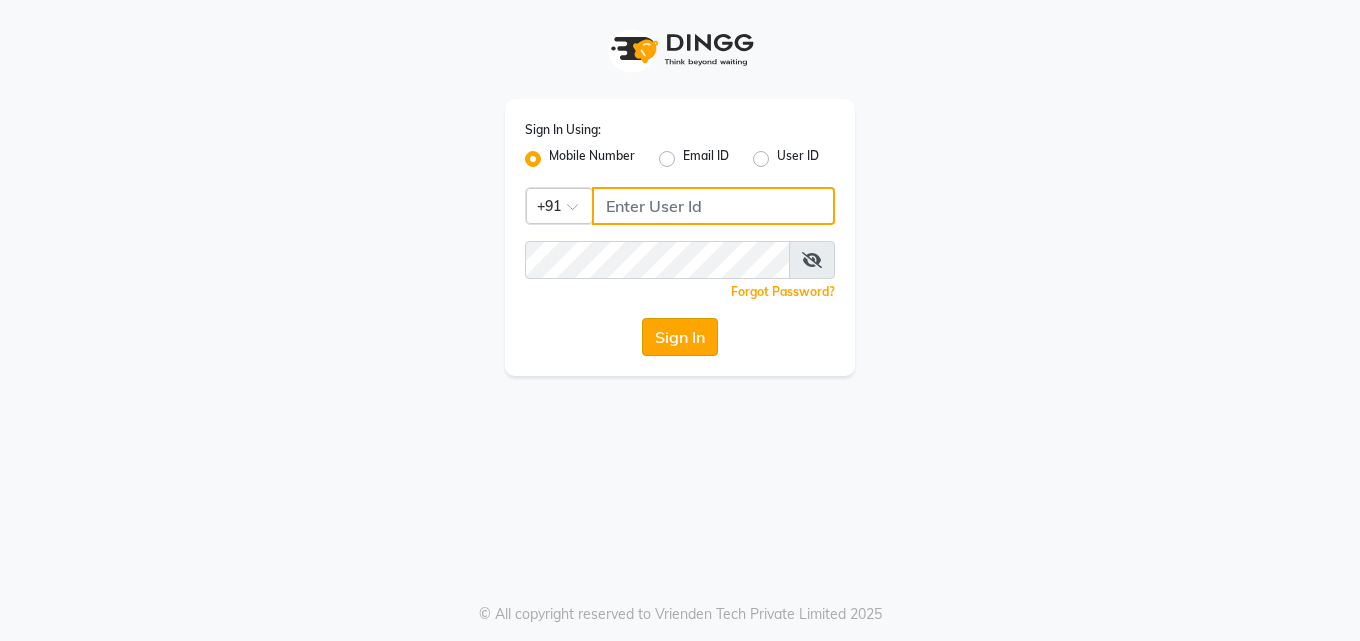 type on "[PHONE]" 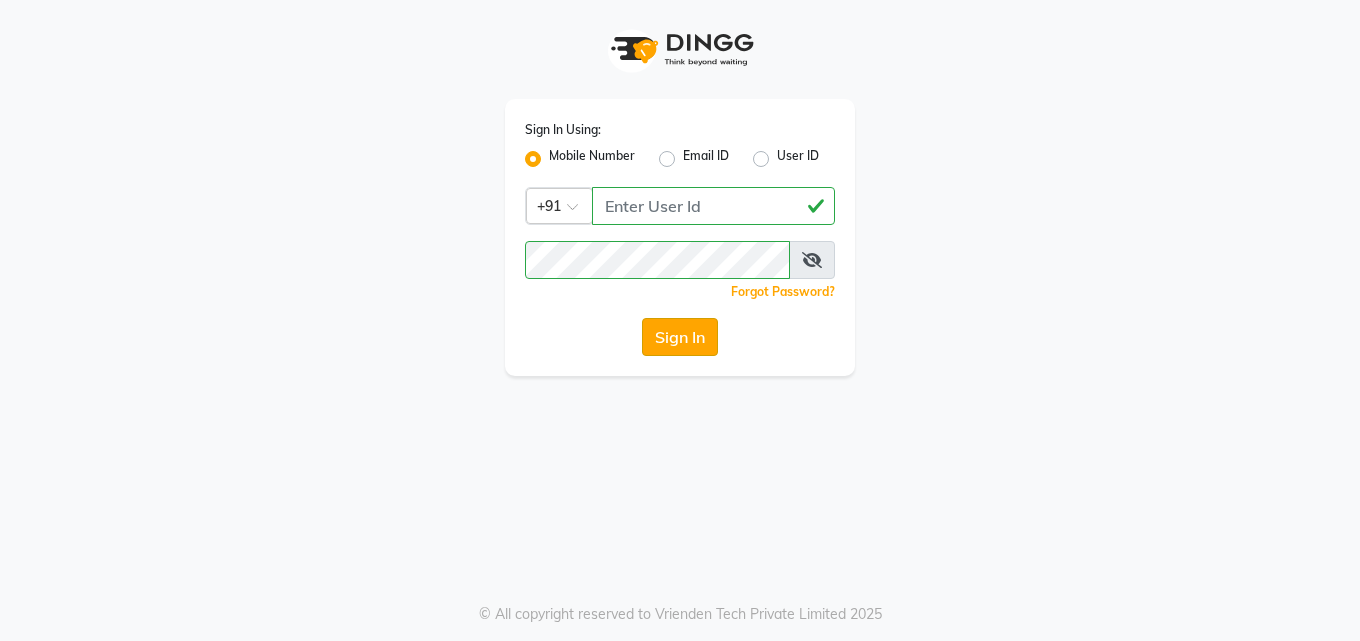 click on "Sign In" 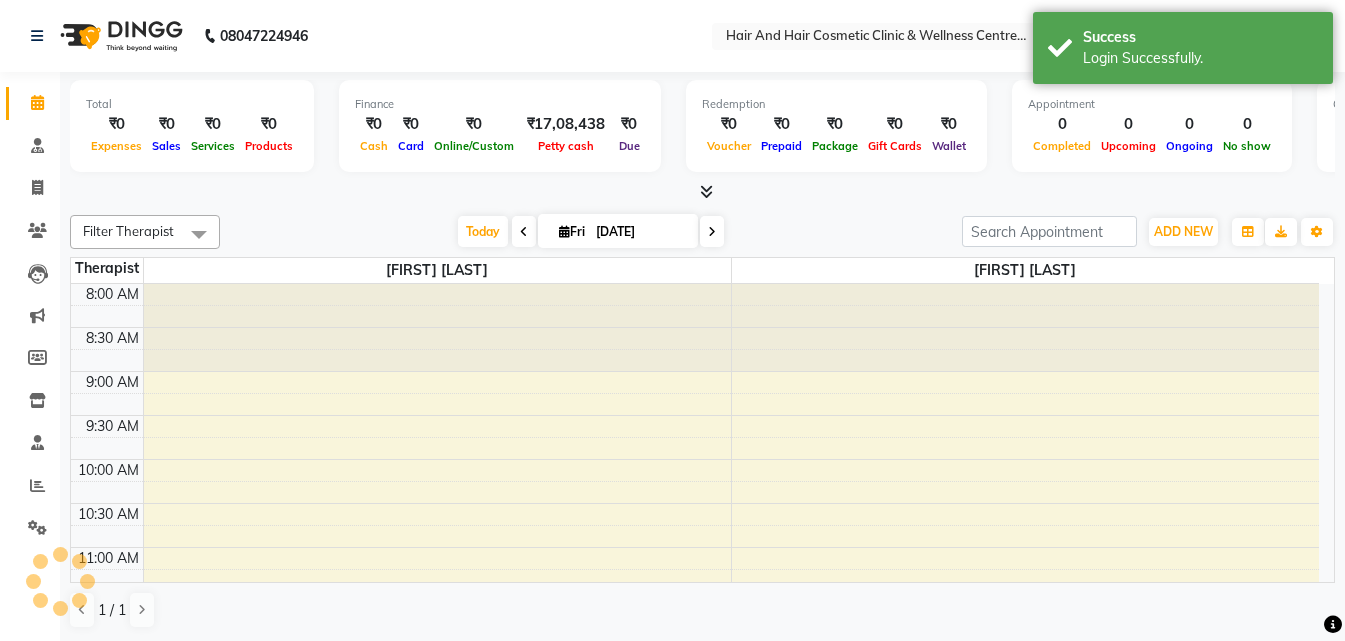scroll, scrollTop: 705, scrollLeft: 0, axis: vertical 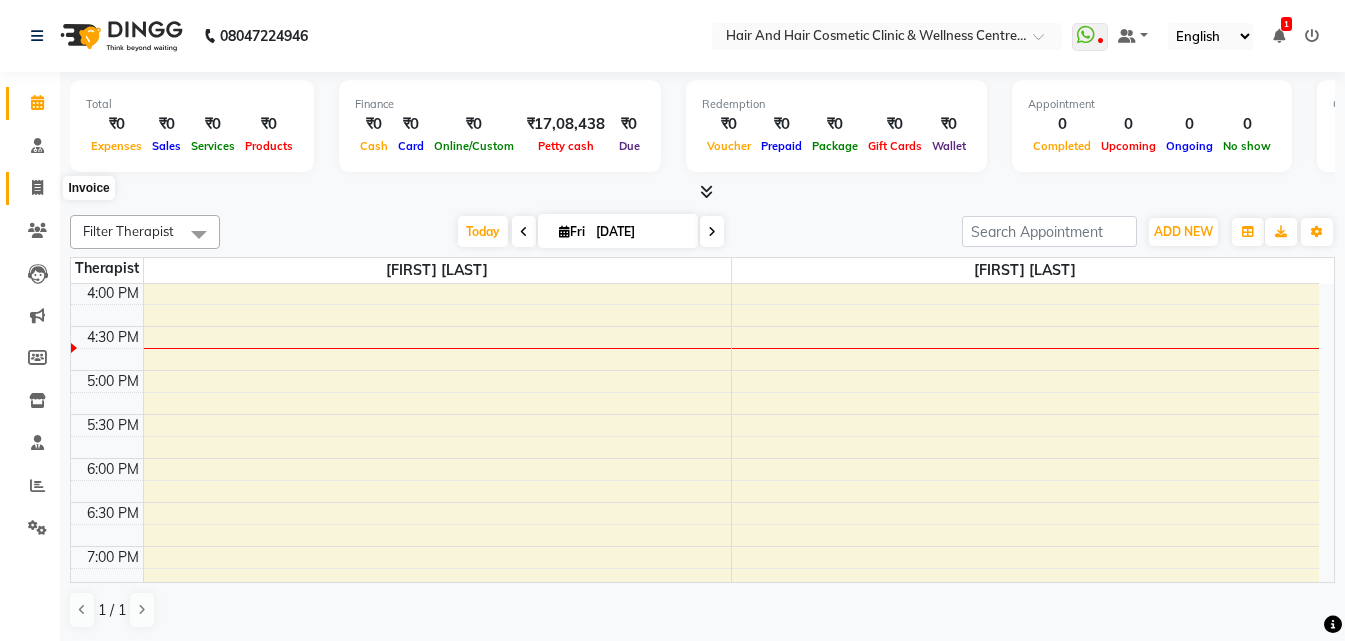 click 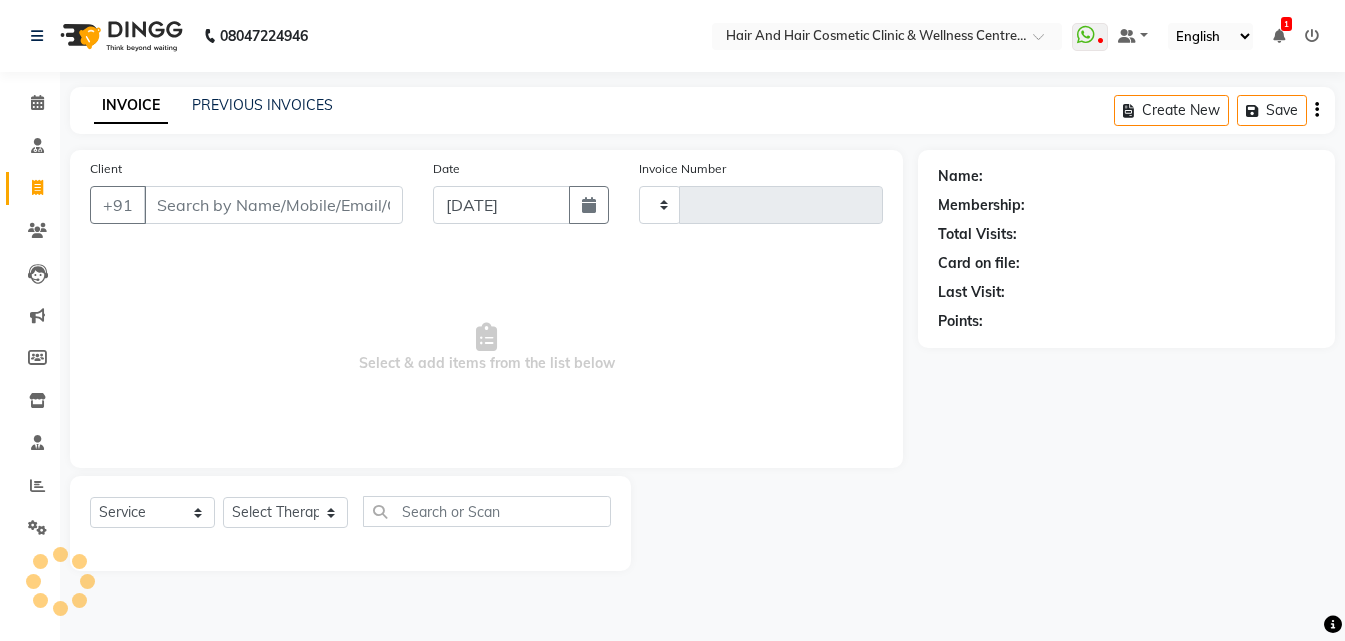 type on "0487" 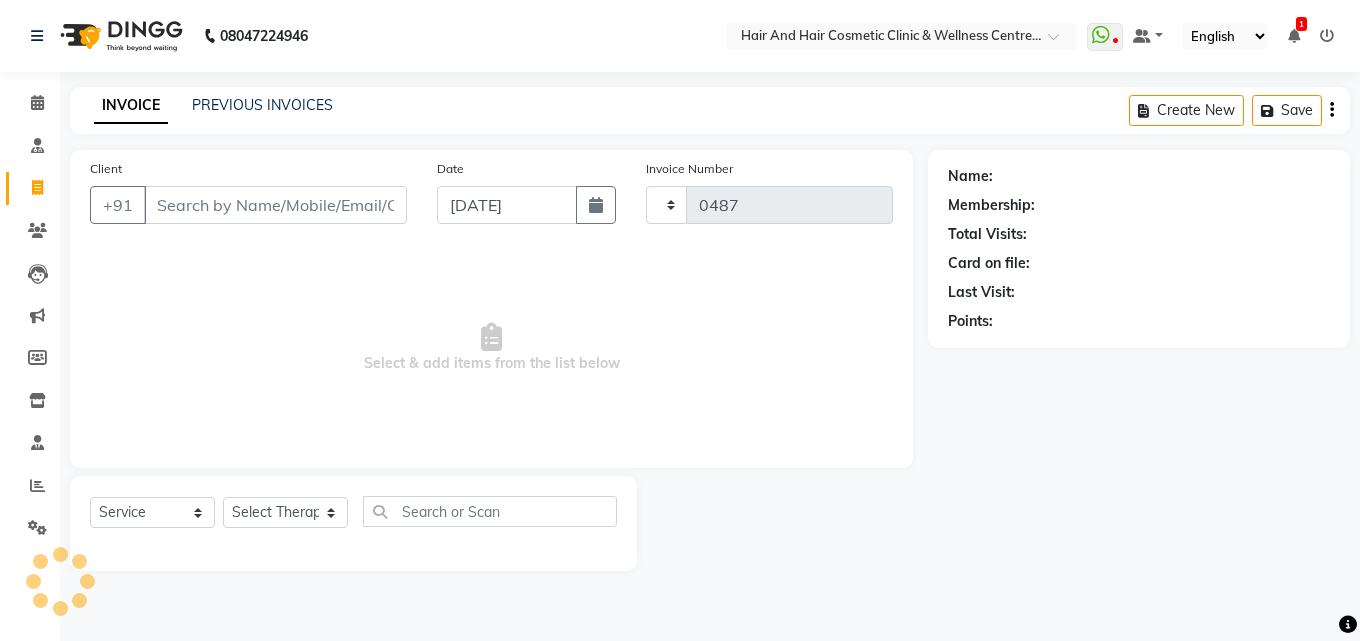 select on "5272" 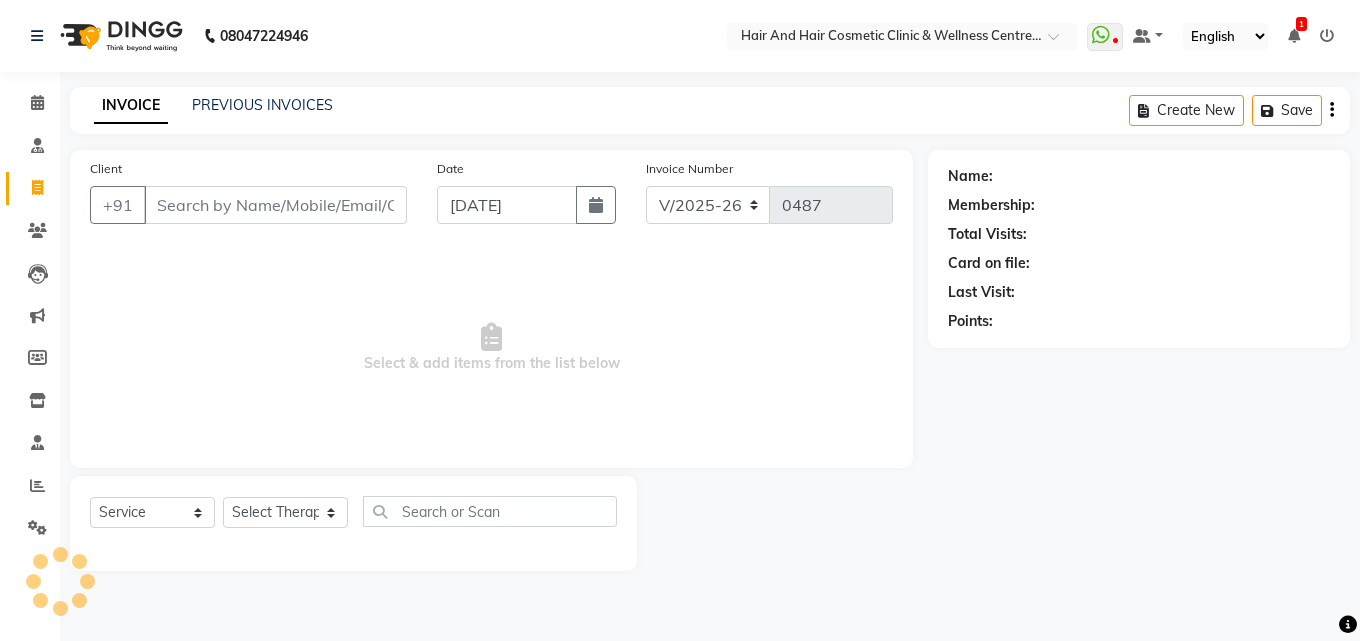click on "Client" at bounding box center (275, 205) 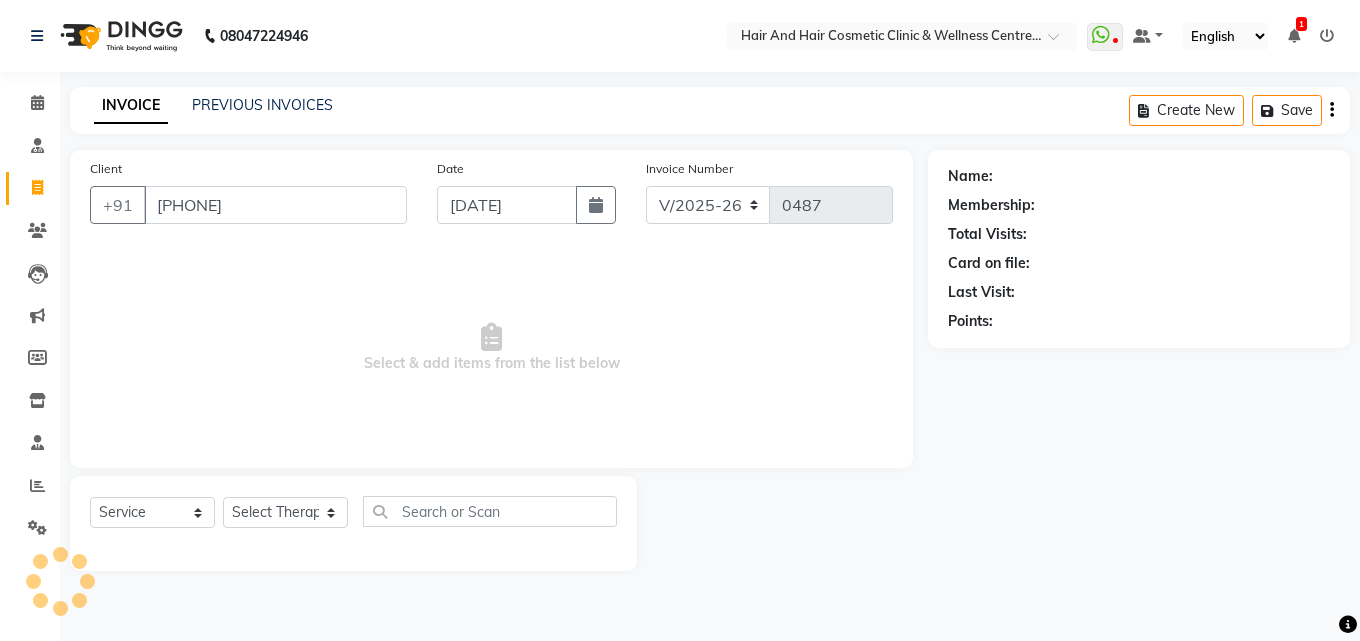 type on "[PHONE]" 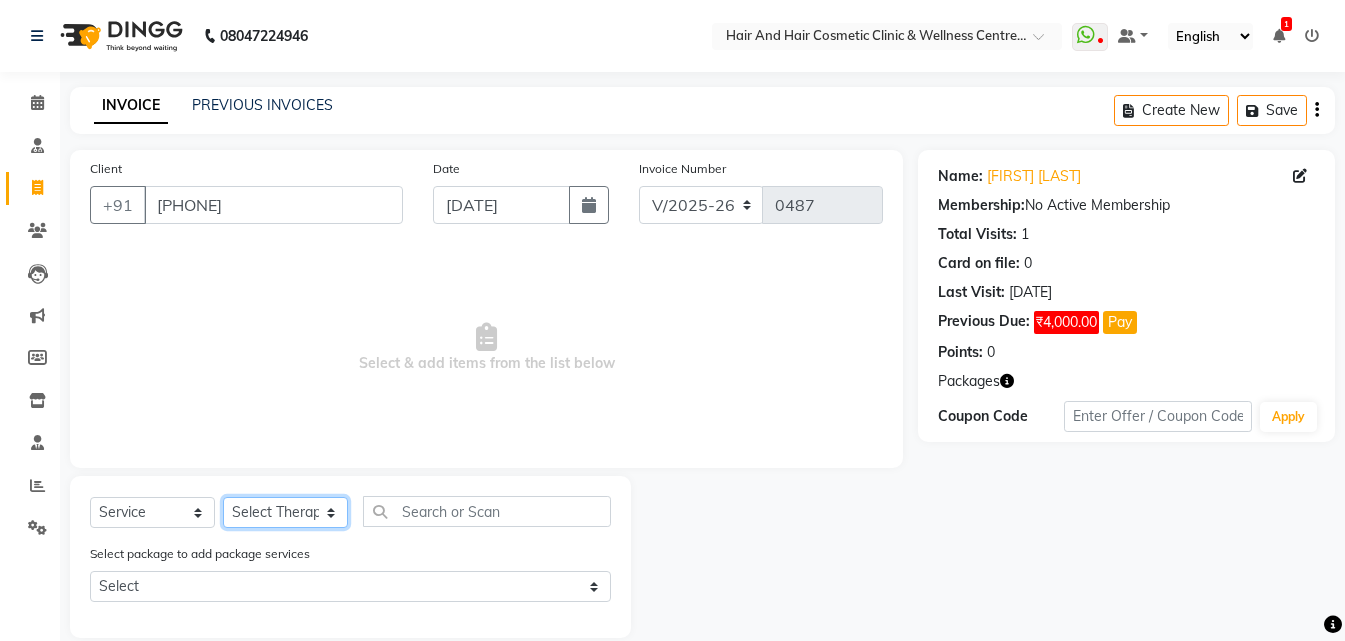 click on "Select Therapist [FIRST] [LAST]  DR [FIRST] [LAST]  Frontdesk [FIRST] [LAST]  [FIRST] [LAST] [FIRST] [LAST] [FIRST] [LAST] [FIRST] [LAST]" 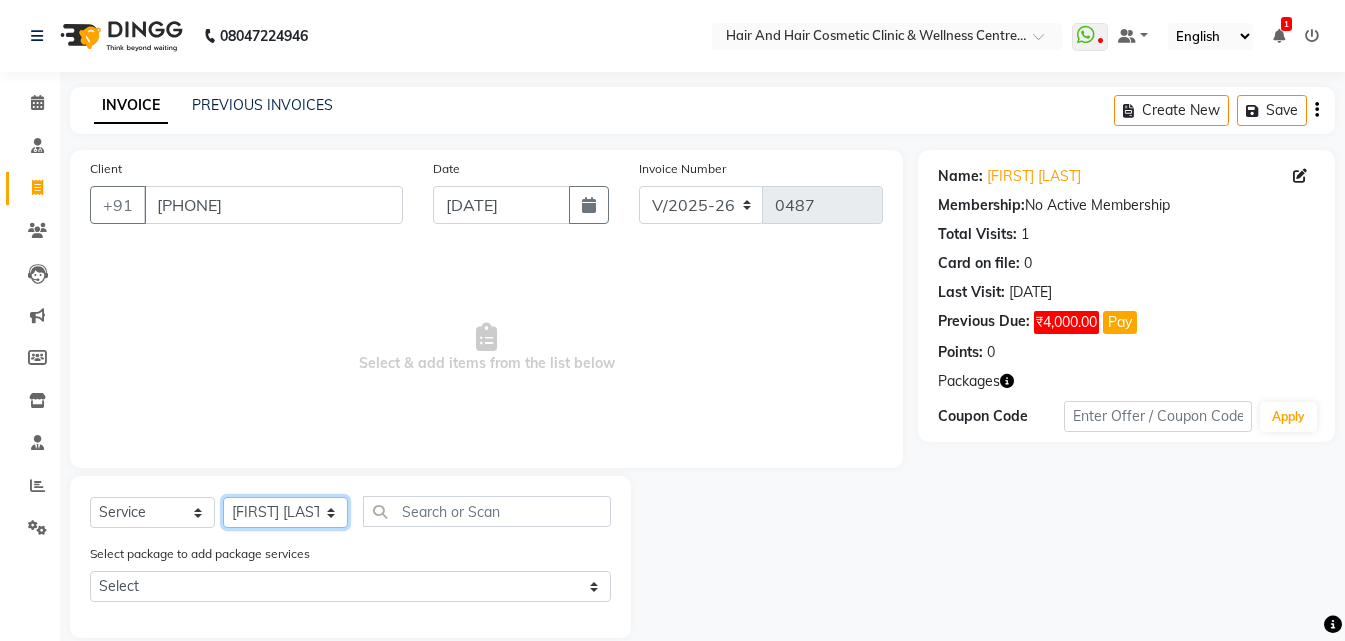 click on "Select Therapist [FIRST] [LAST]  DR [FIRST] [LAST]  Frontdesk [FIRST] [LAST]  [FIRST] [LAST] [FIRST] [LAST] [FIRST] [LAST] [FIRST] [LAST]" 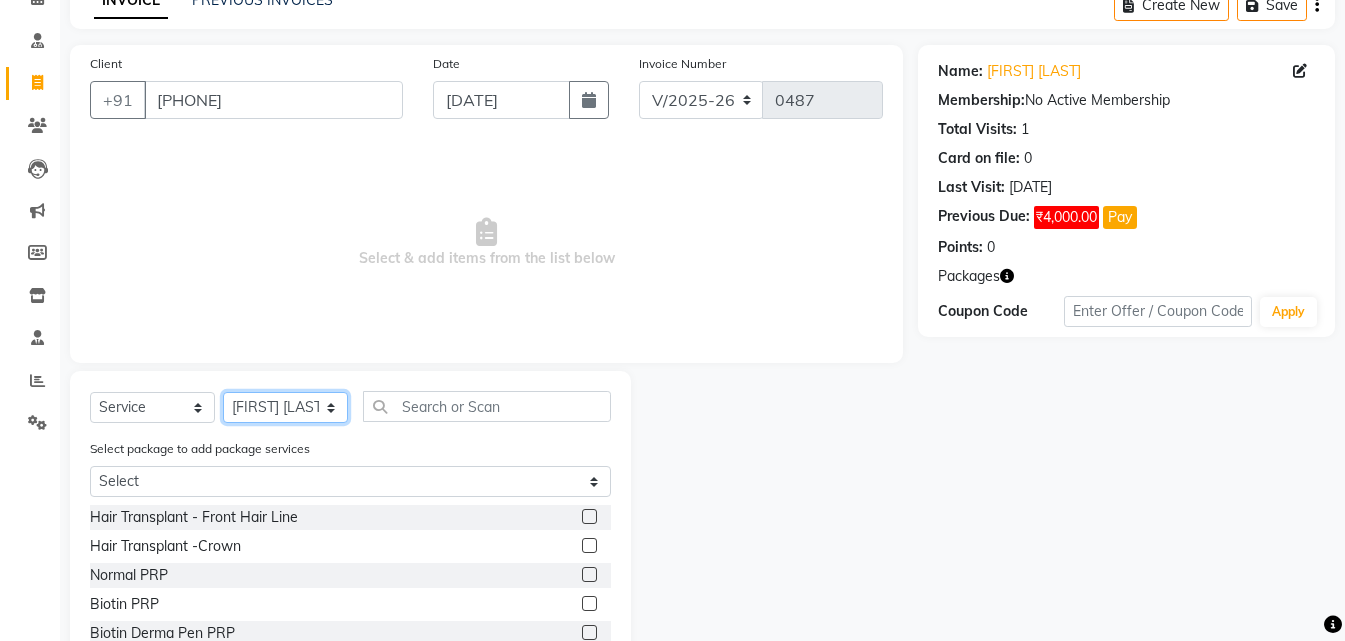 scroll, scrollTop: 227, scrollLeft: 0, axis: vertical 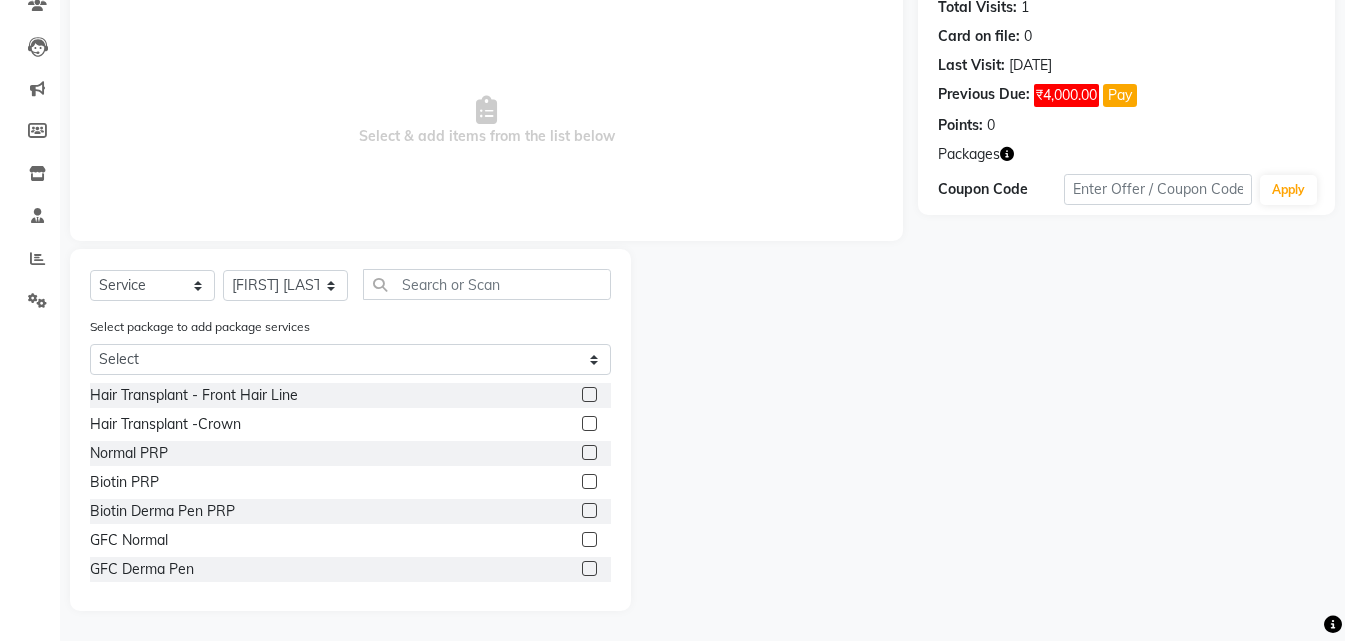 click 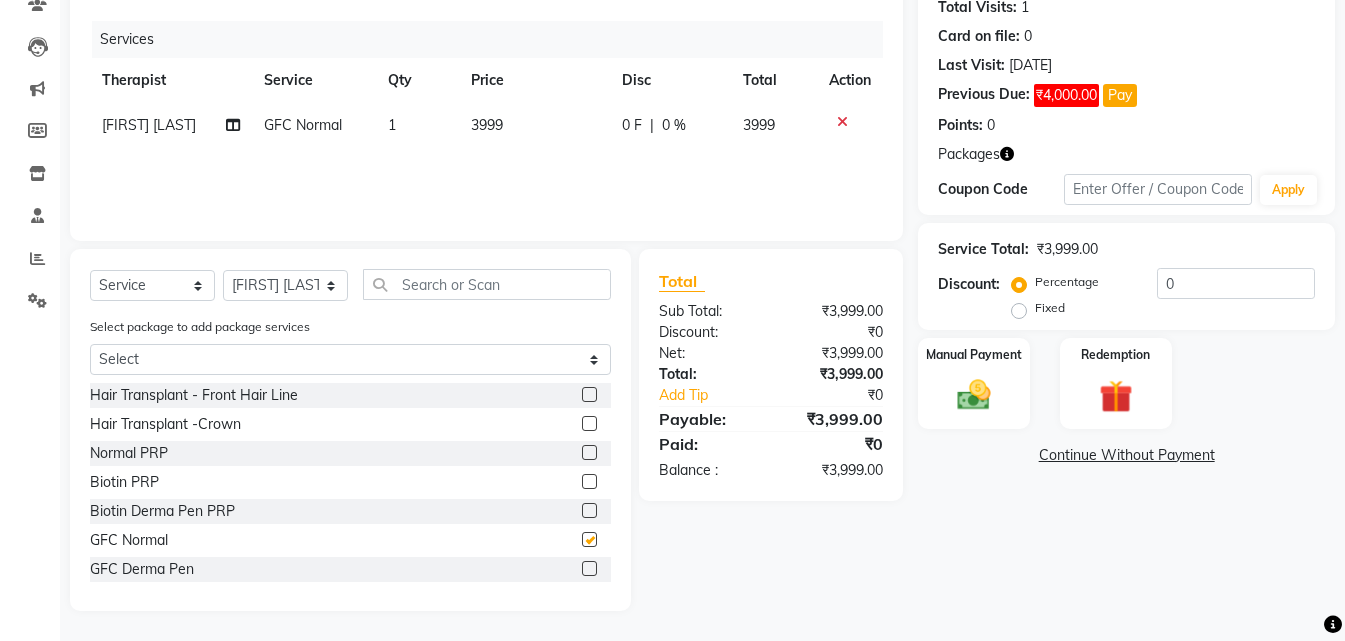 checkbox on "false" 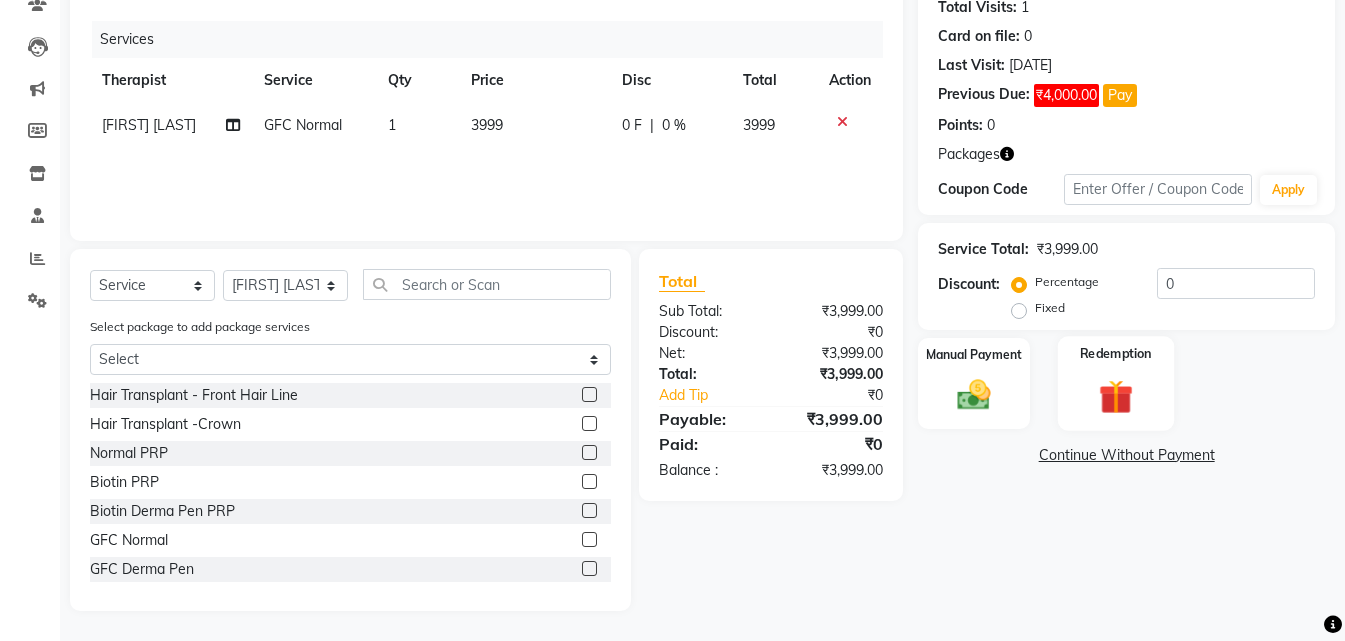 click 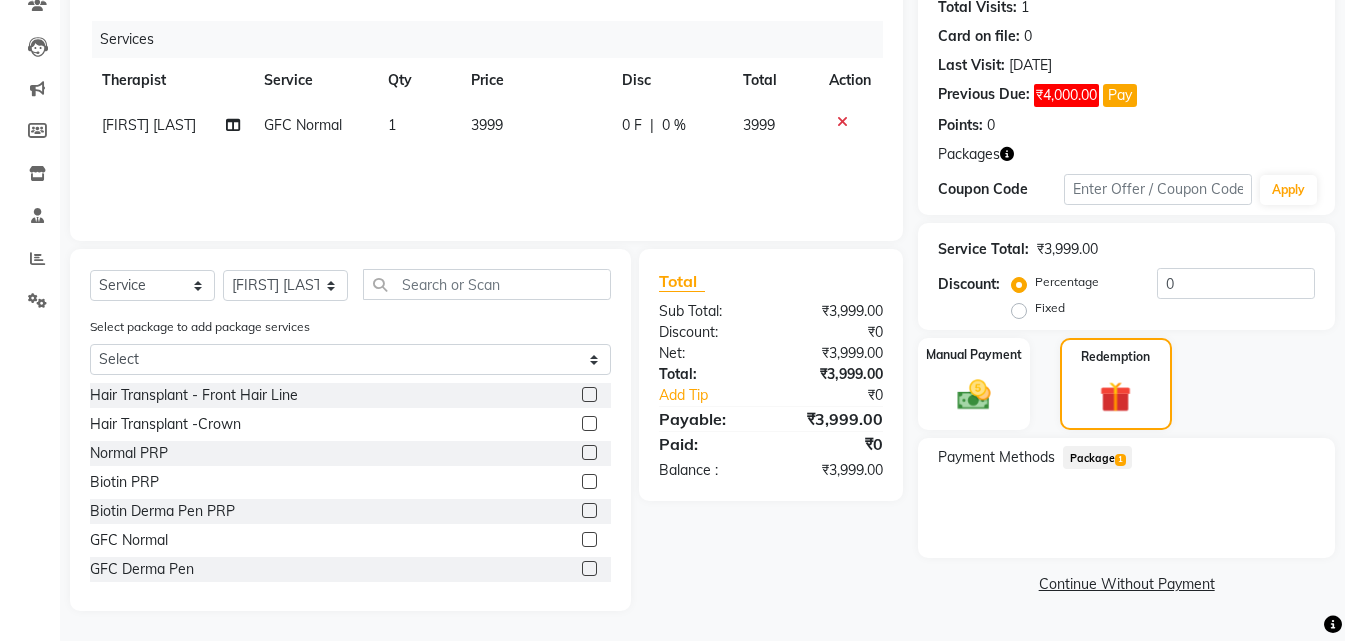 click on "Package  1" 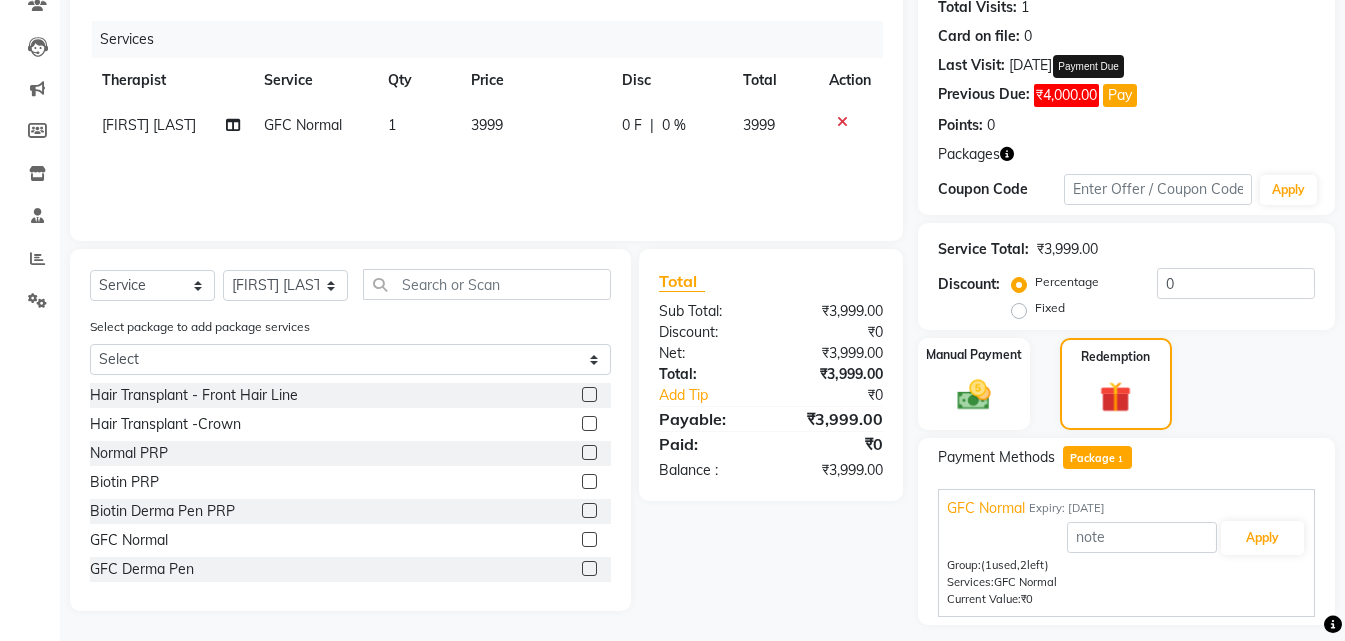 click on "Pay" 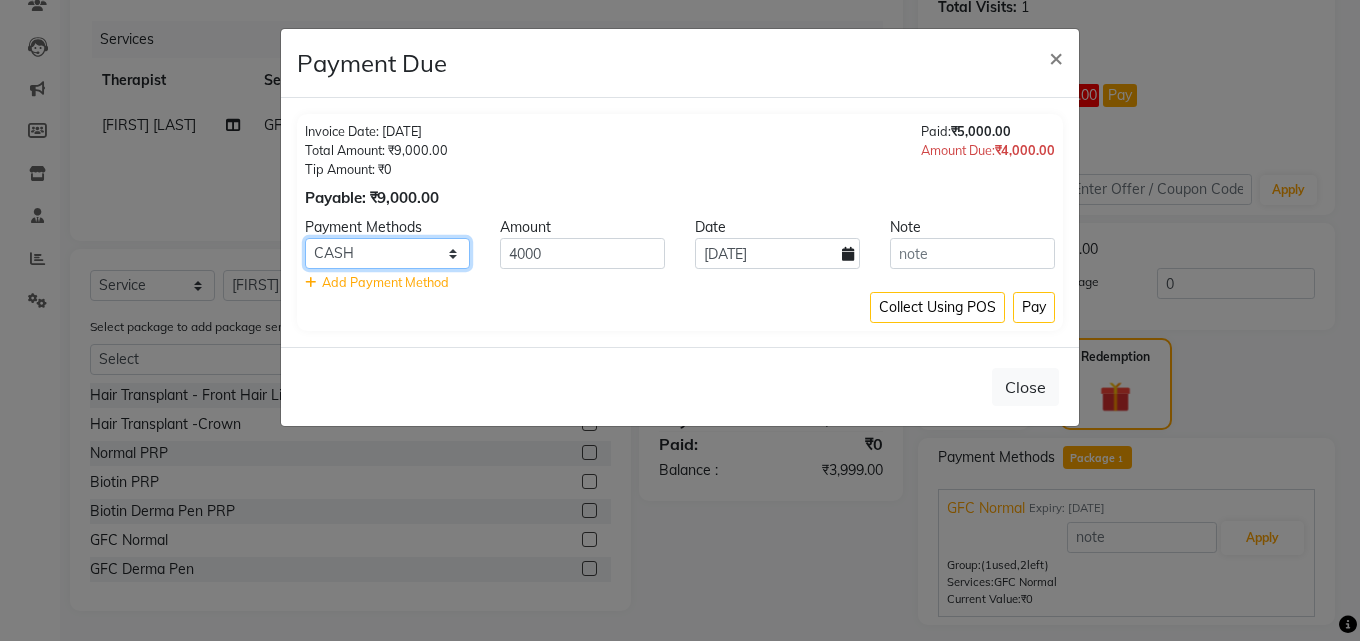 click on "PhonePe CASH PayTM CARD GPay" 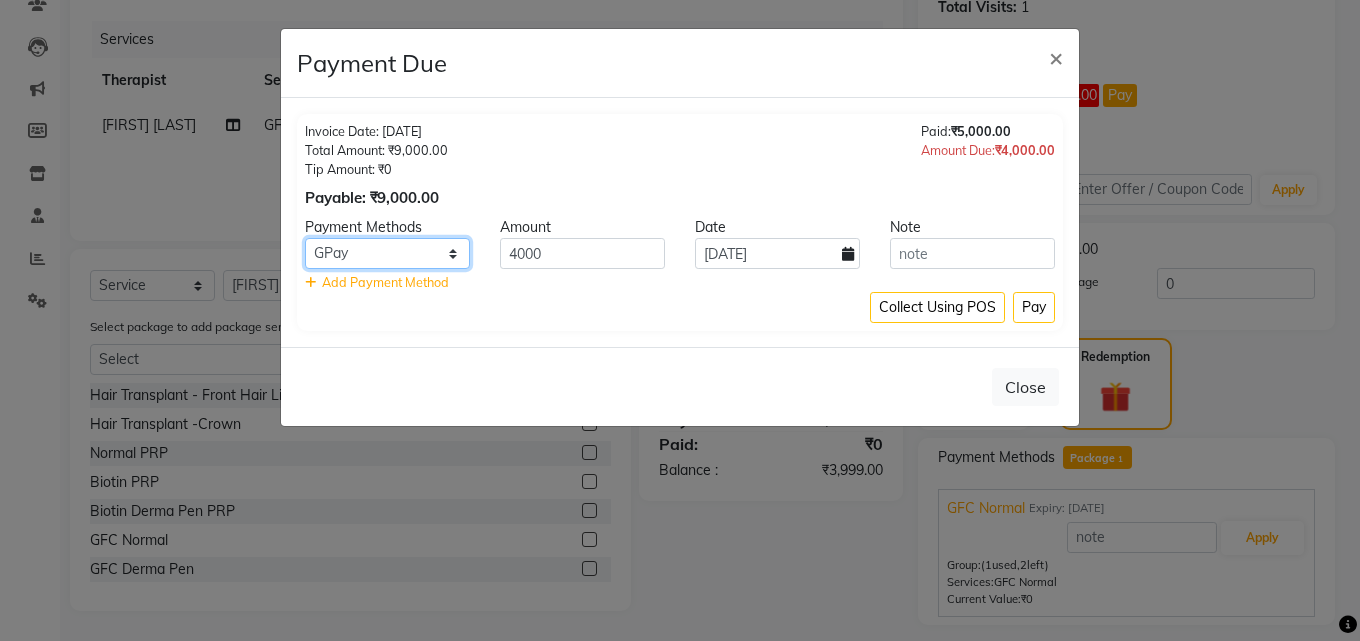 click on "PhonePe CASH PayTM CARD GPay" 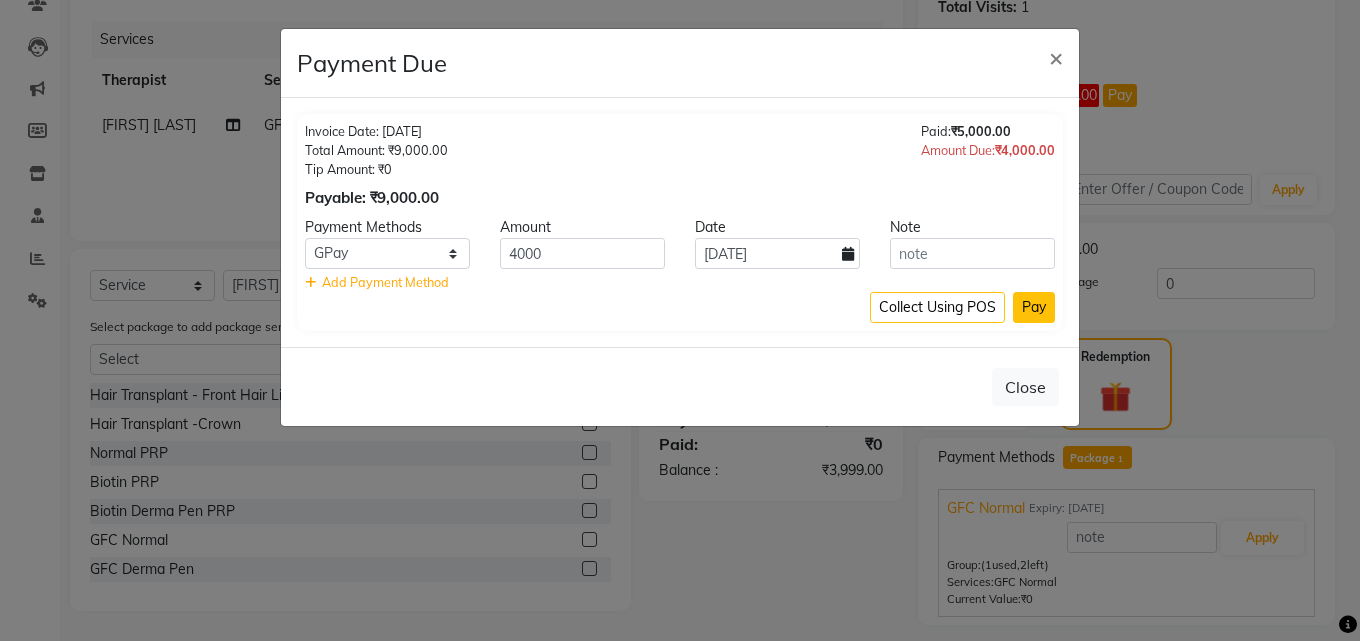 click on "Pay" 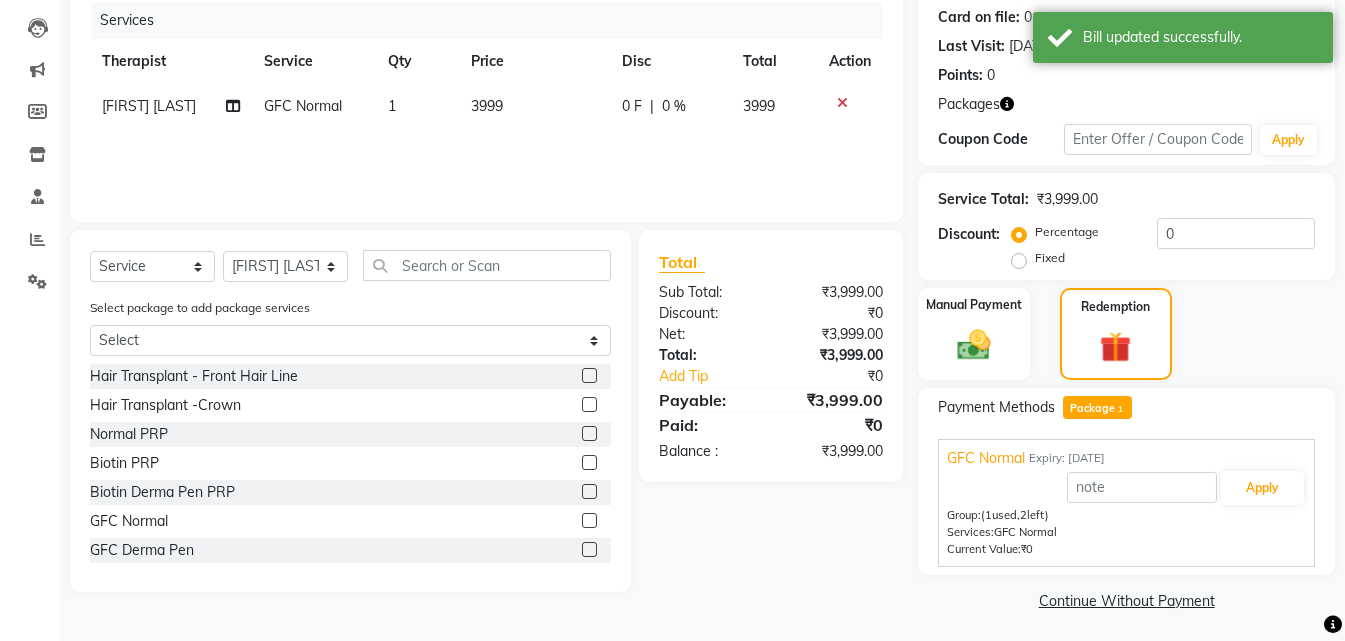 scroll, scrollTop: 251, scrollLeft: 0, axis: vertical 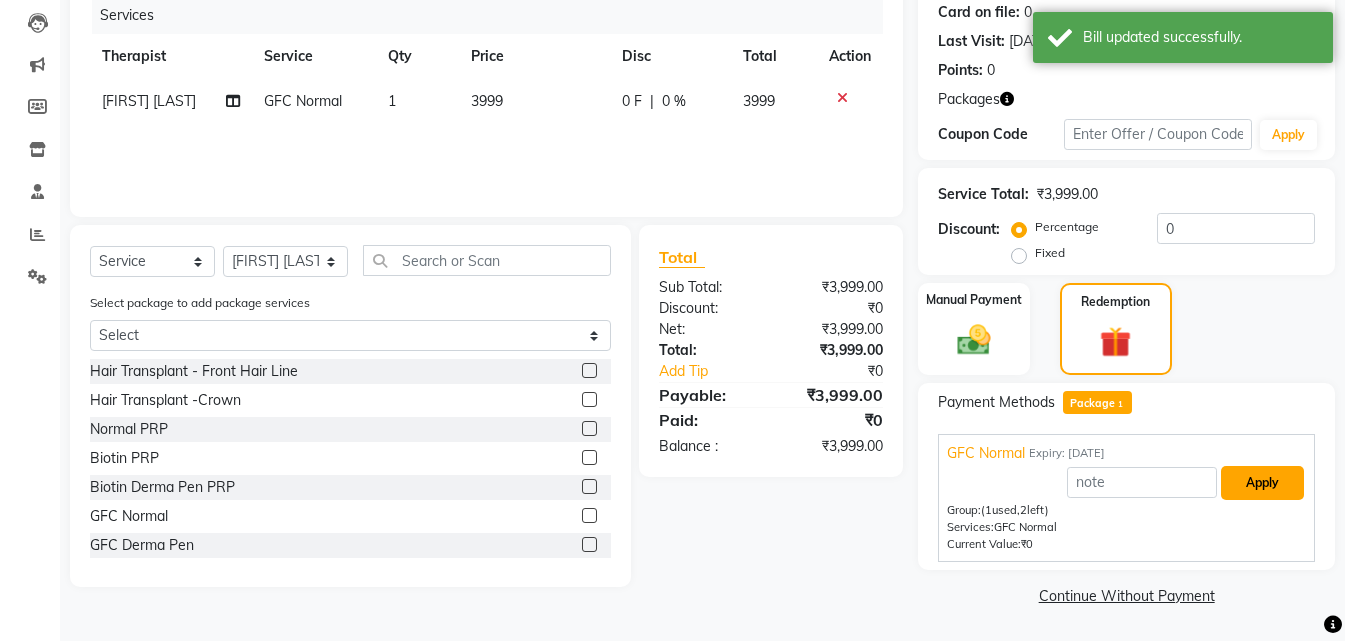 click on "Apply" at bounding box center [1262, 483] 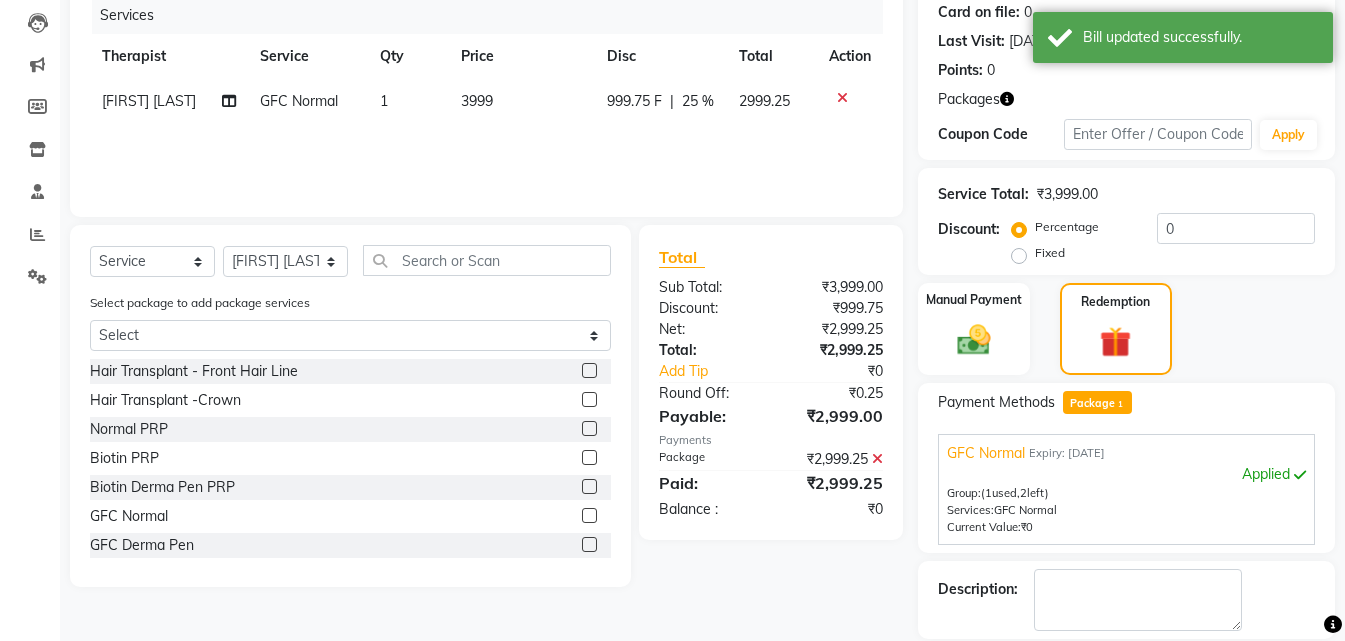 scroll, scrollTop: 347, scrollLeft: 0, axis: vertical 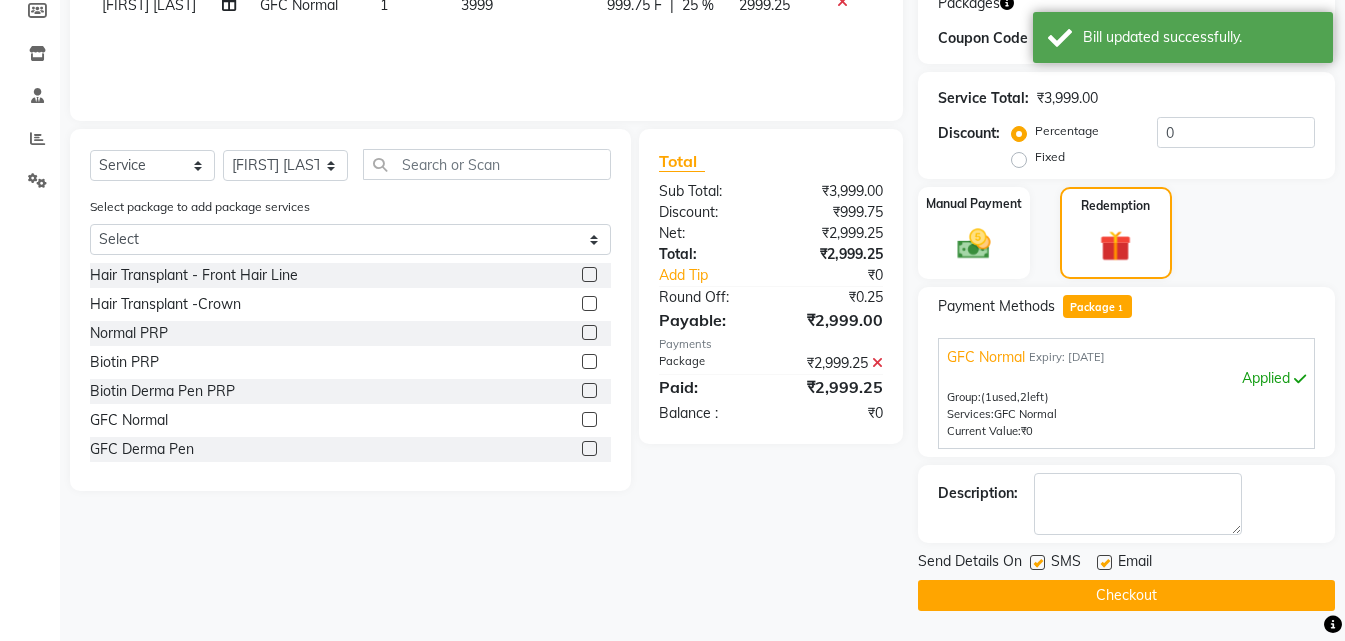click 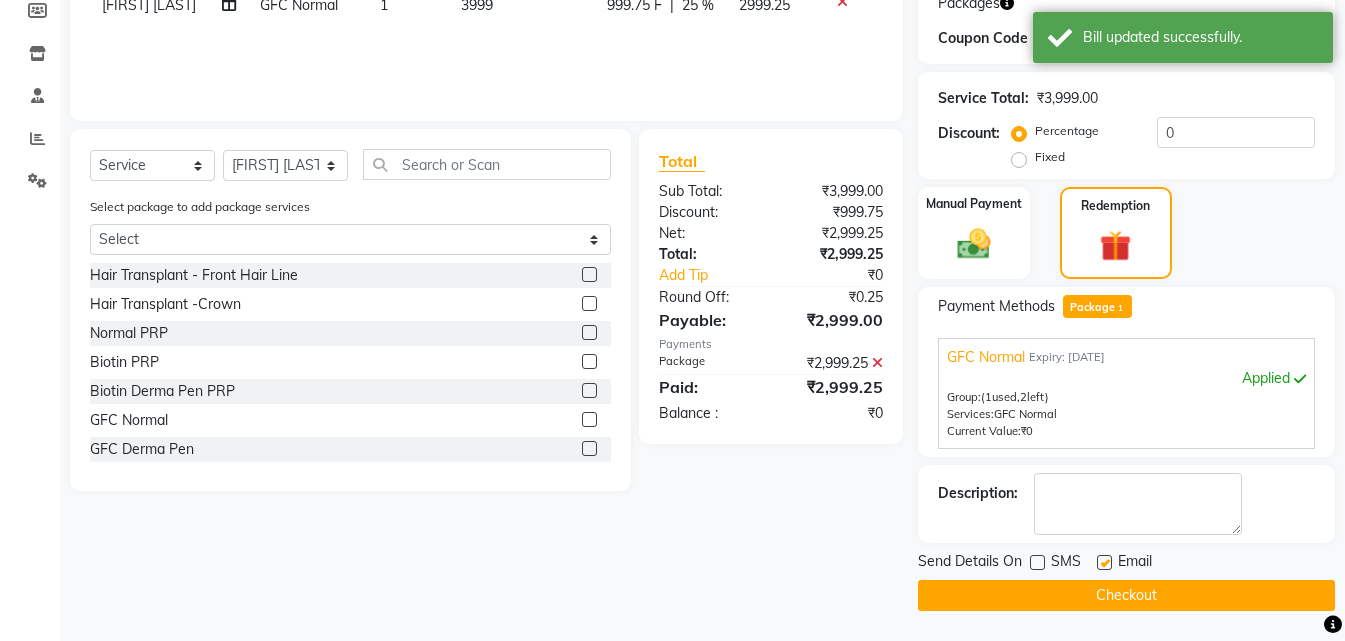 click on "Checkout" 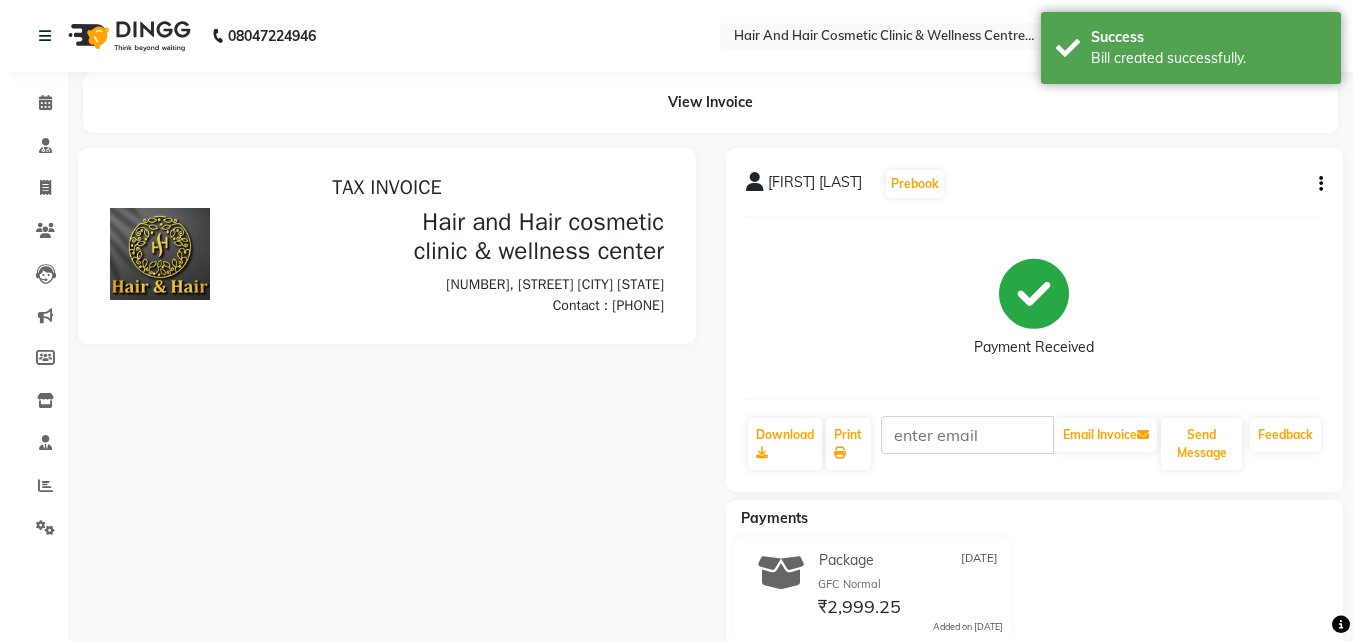 scroll, scrollTop: 0, scrollLeft: 0, axis: both 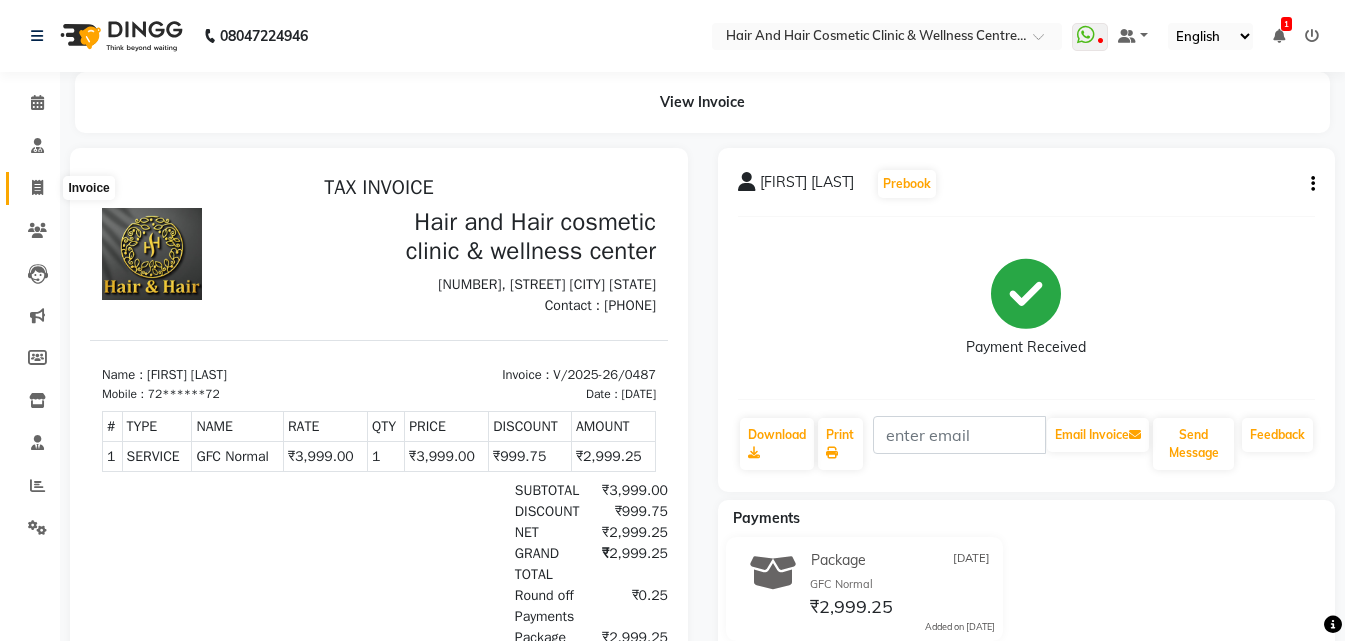 drag, startPoint x: 28, startPoint y: 184, endPoint x: 94, endPoint y: 191, distance: 66.37017 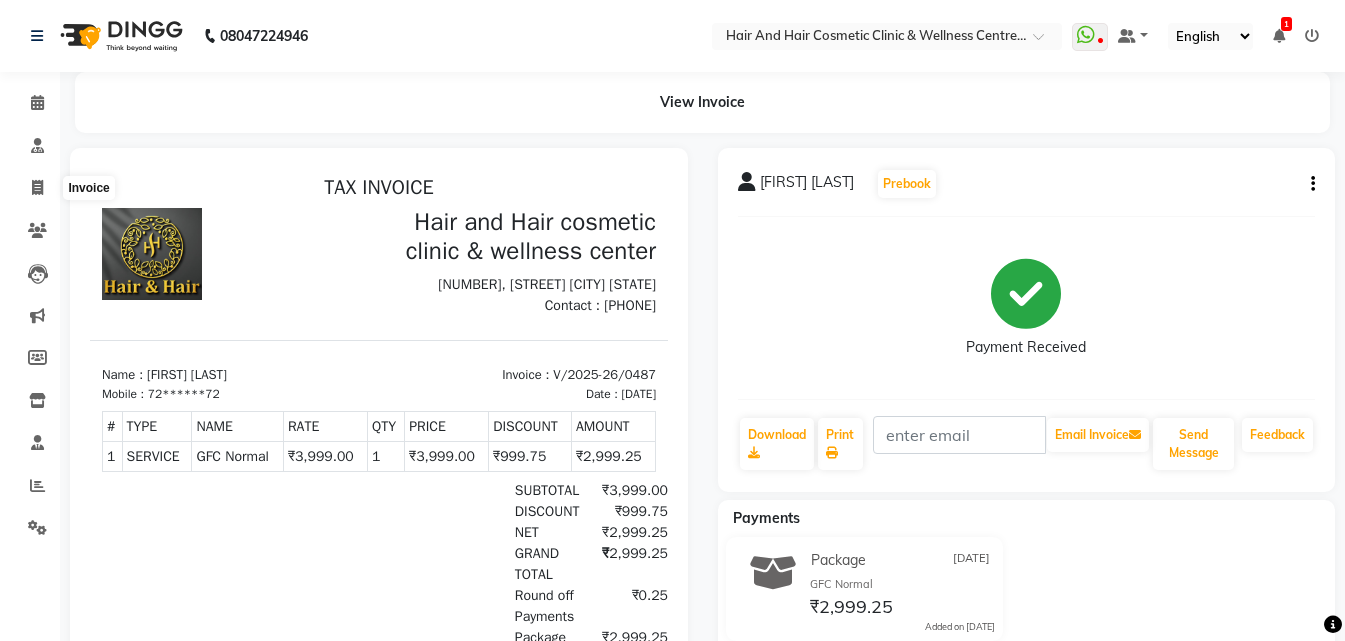 select on "service" 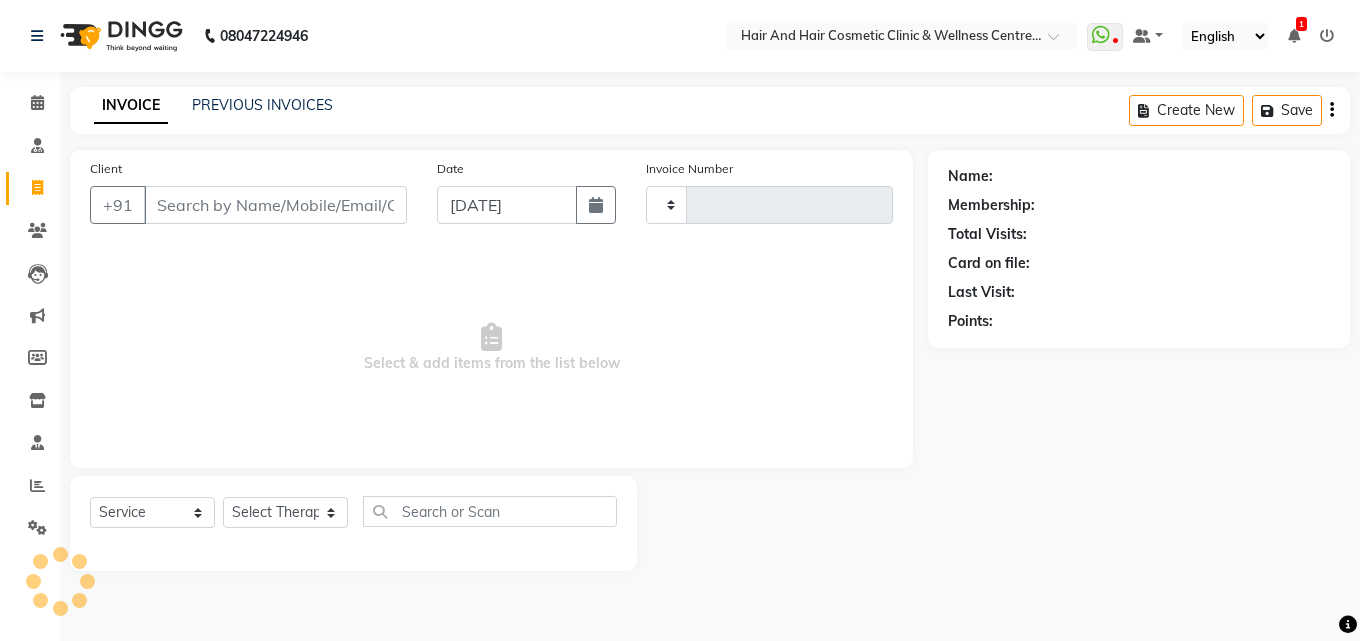 type on "0488" 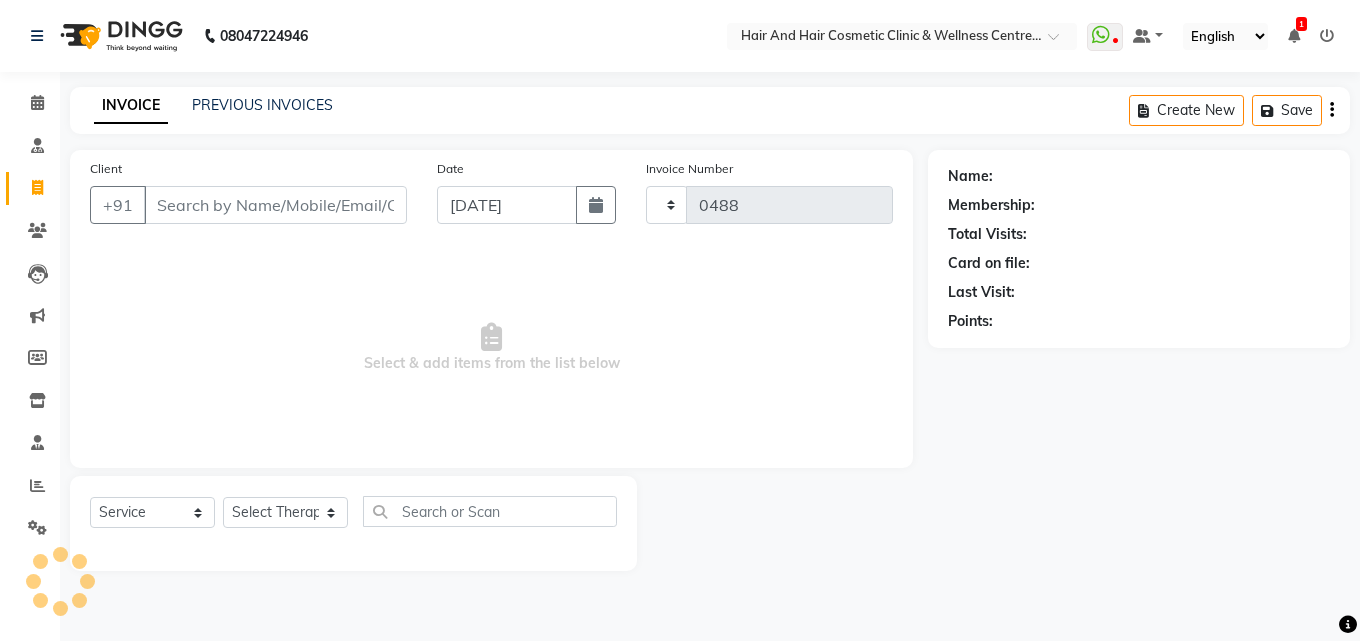 select on "5272" 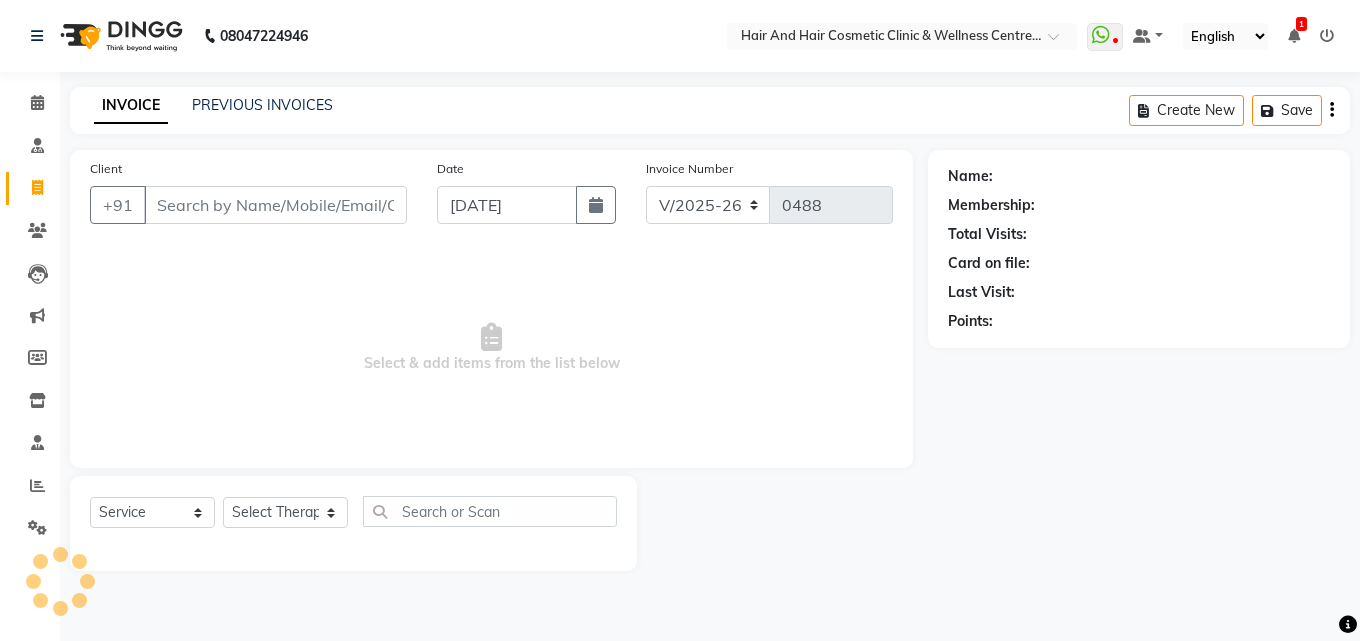 click on "Client" at bounding box center [275, 205] 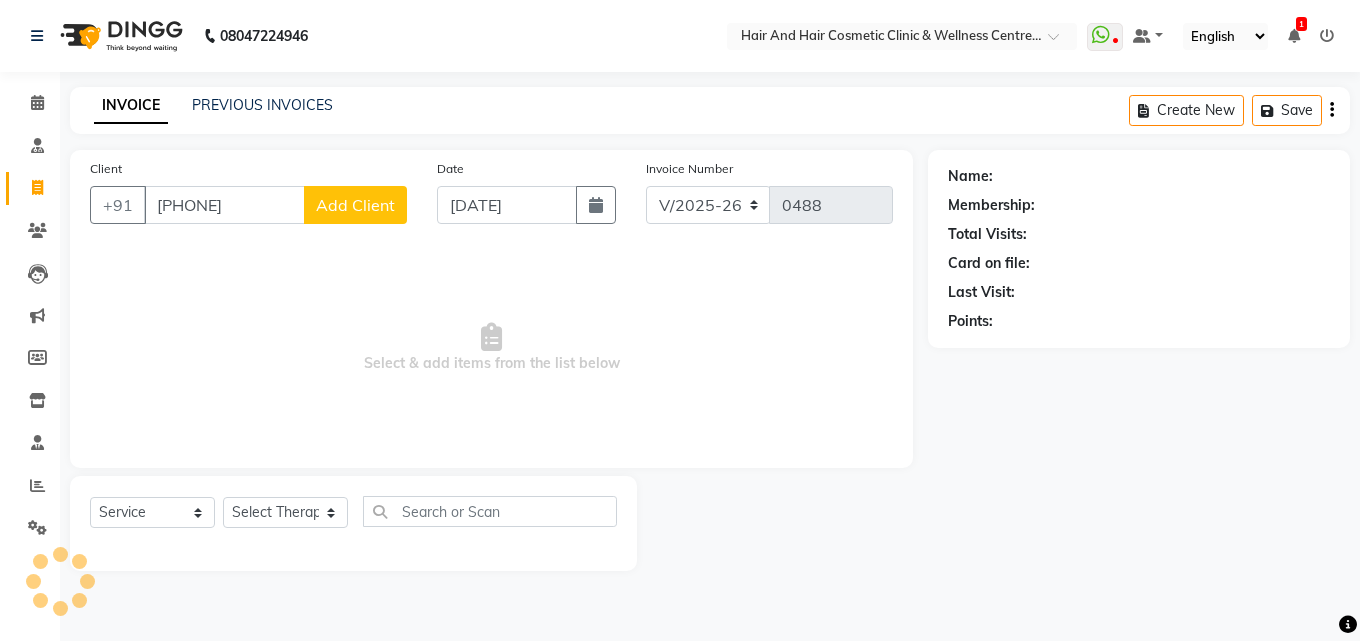 type on "[PHONE]" 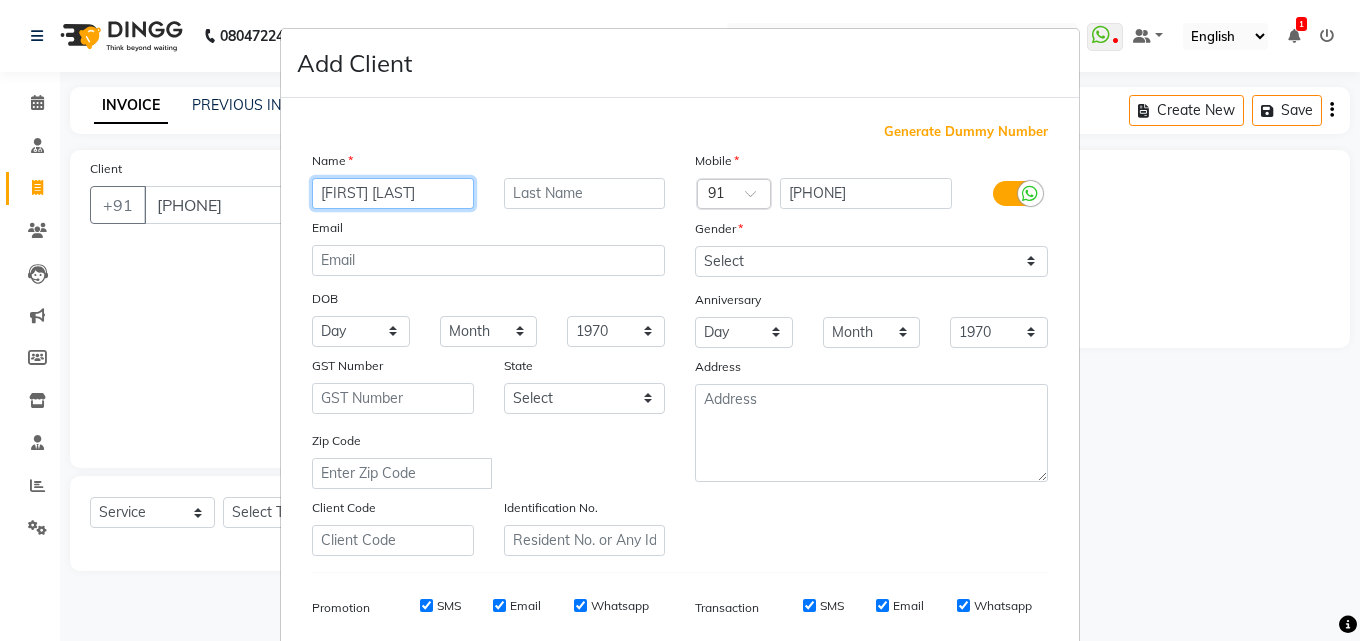 type on "[FIRST] [LAST]" 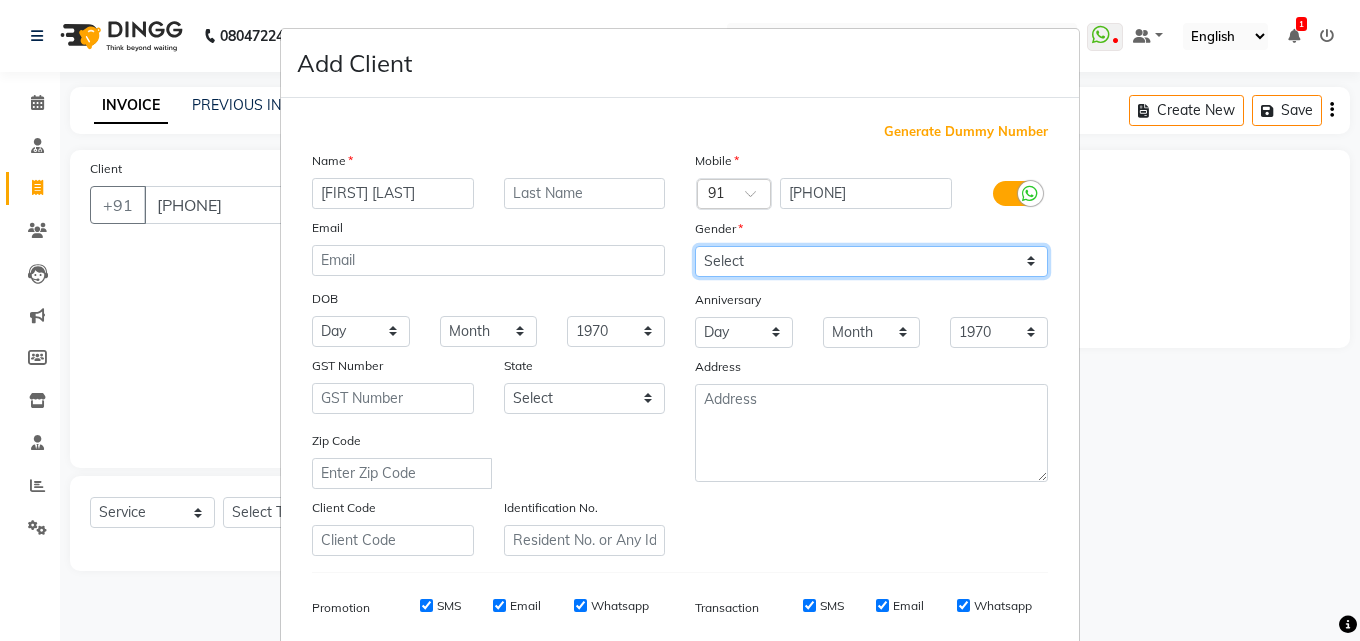 click on "Select Male Female Other Prefer Not To Say" at bounding box center [871, 261] 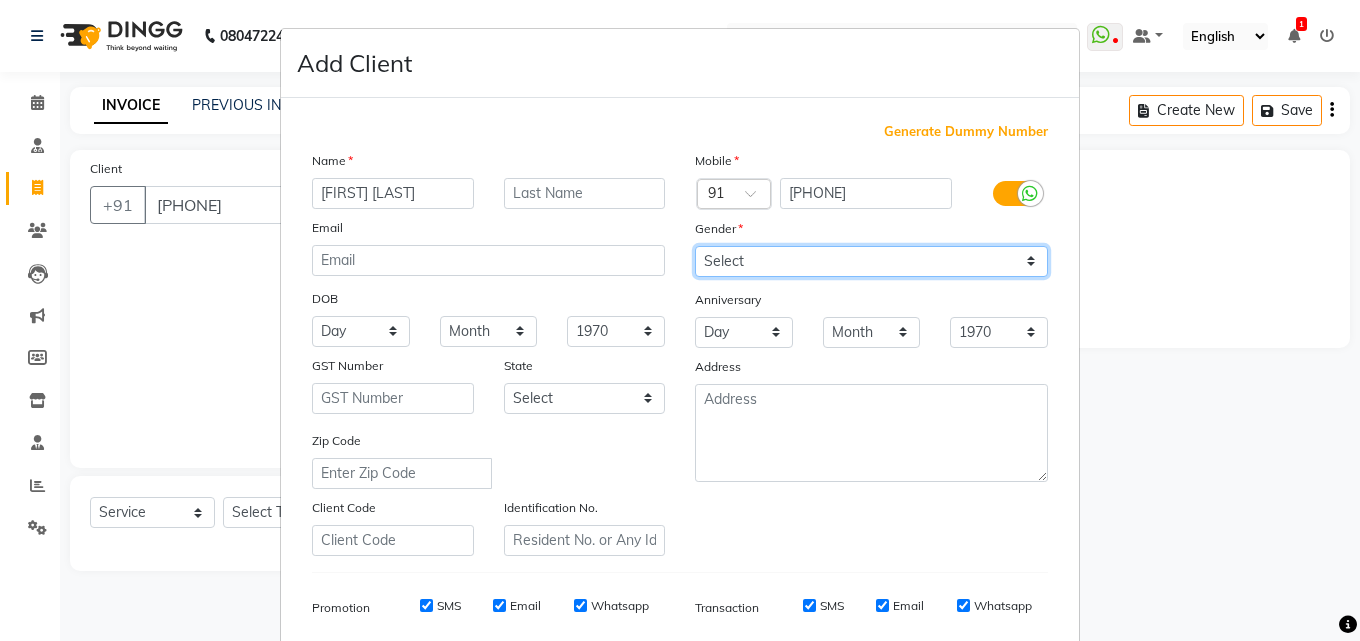 select on "male" 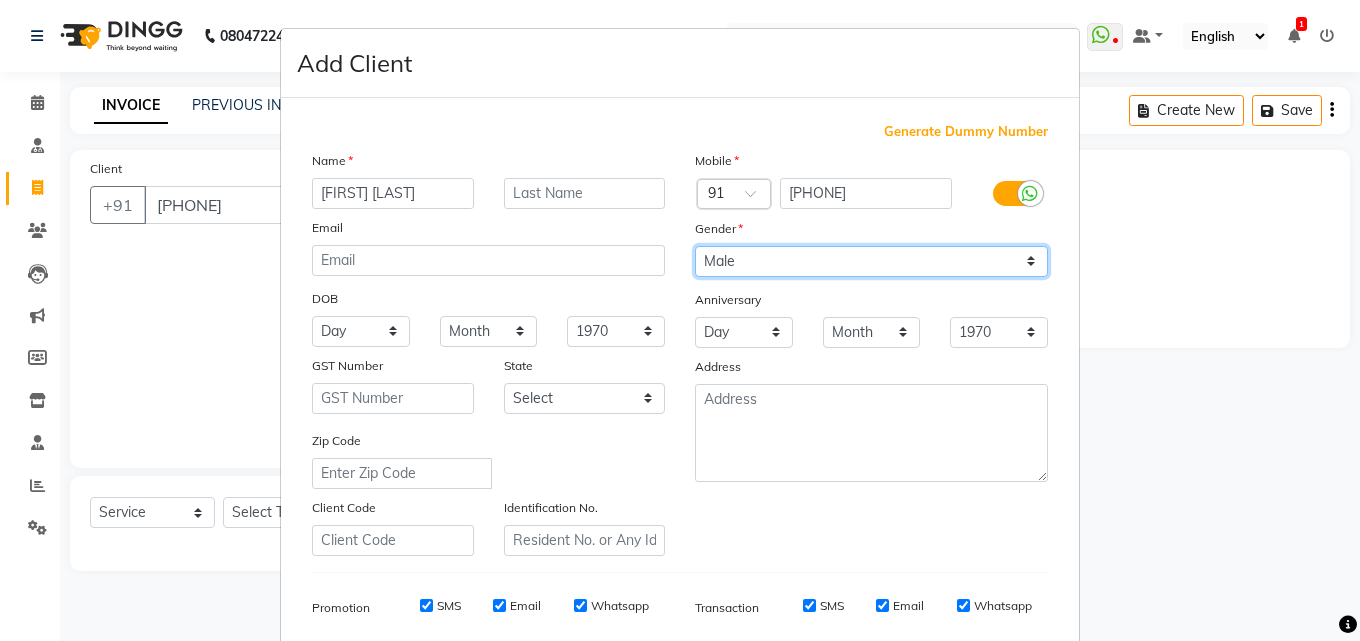 click on "Select Male Female Other Prefer Not To Say" at bounding box center [871, 261] 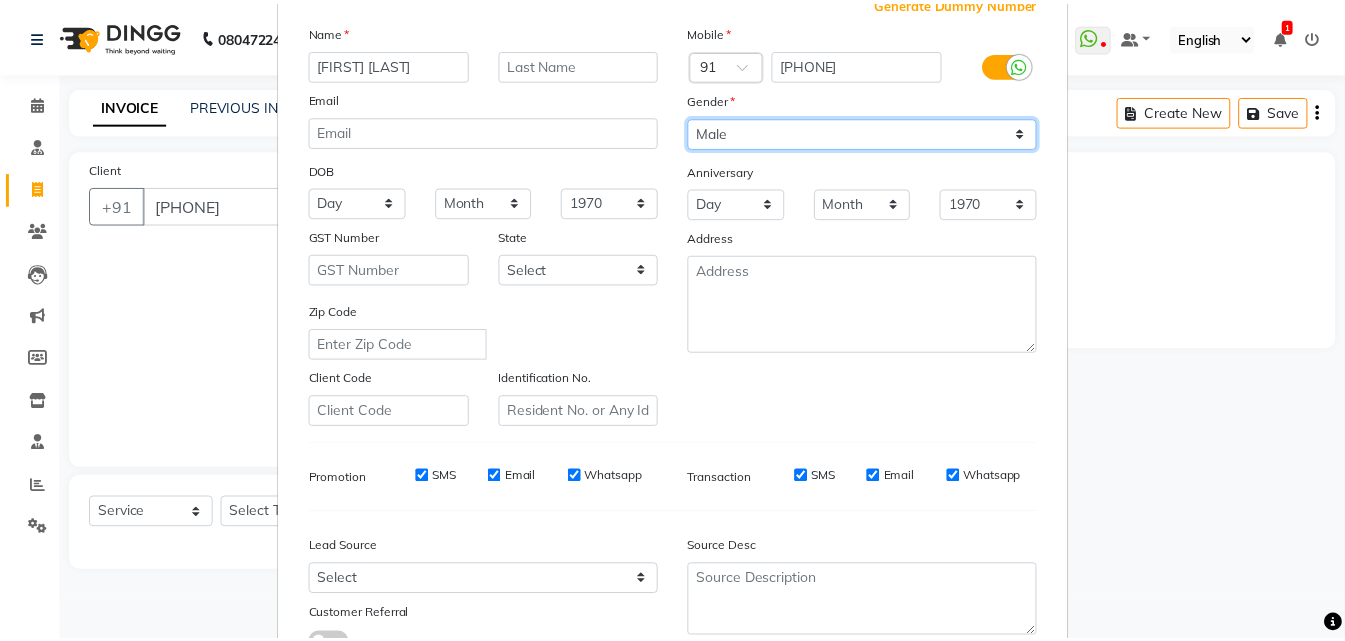 scroll, scrollTop: 282, scrollLeft: 0, axis: vertical 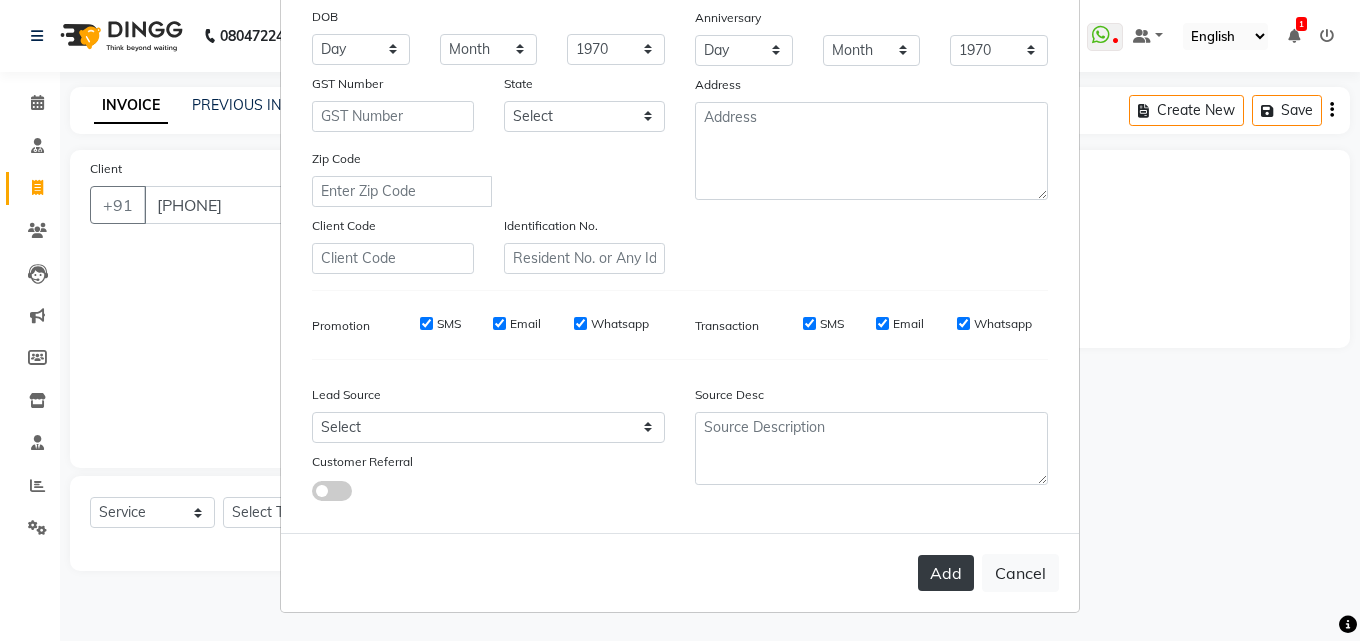 click on "Add" at bounding box center [946, 573] 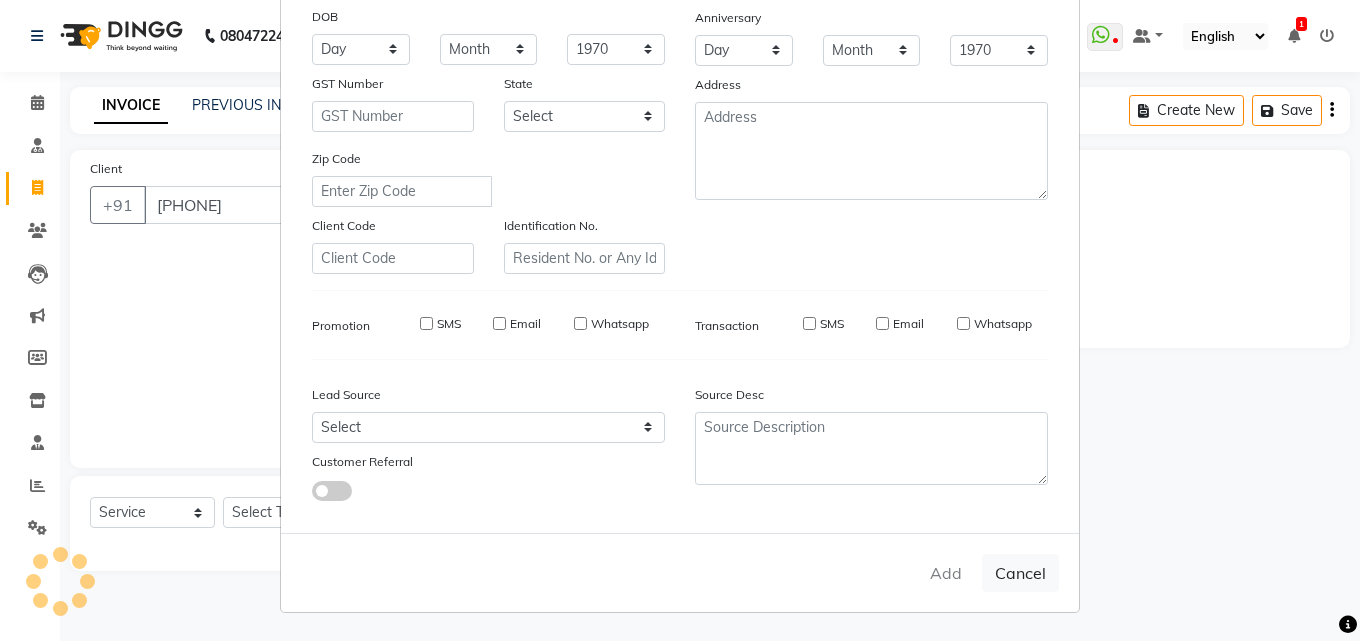 type on "97******47" 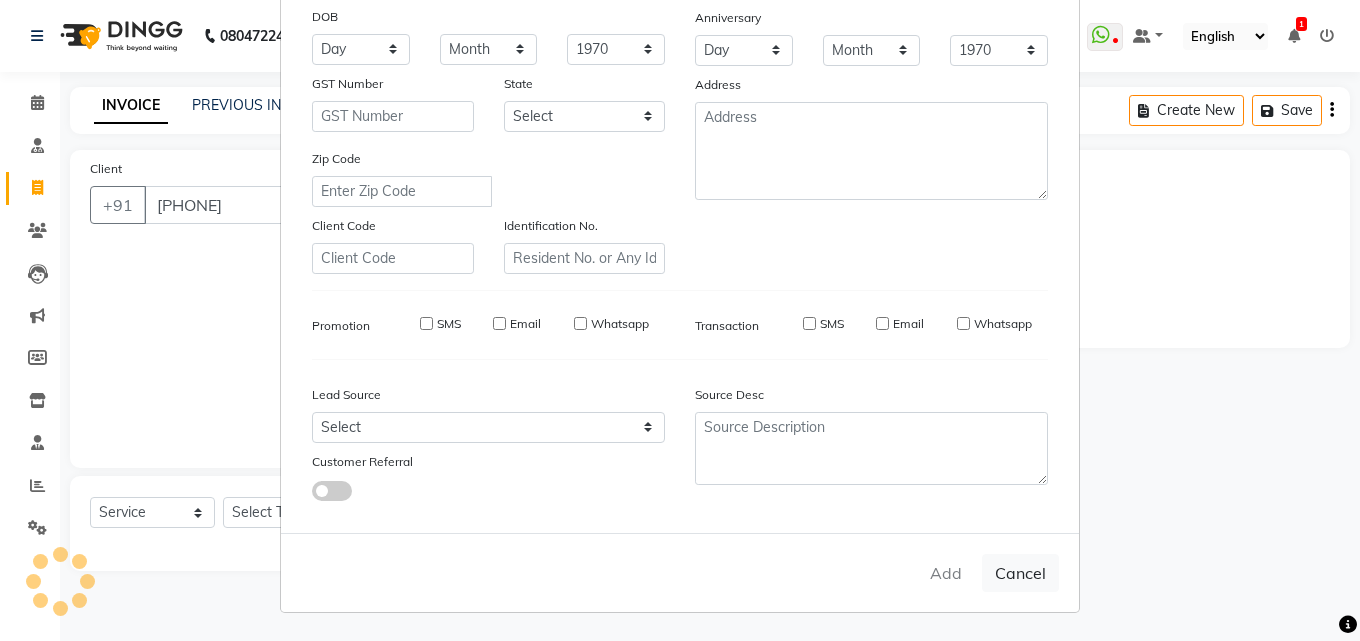 type 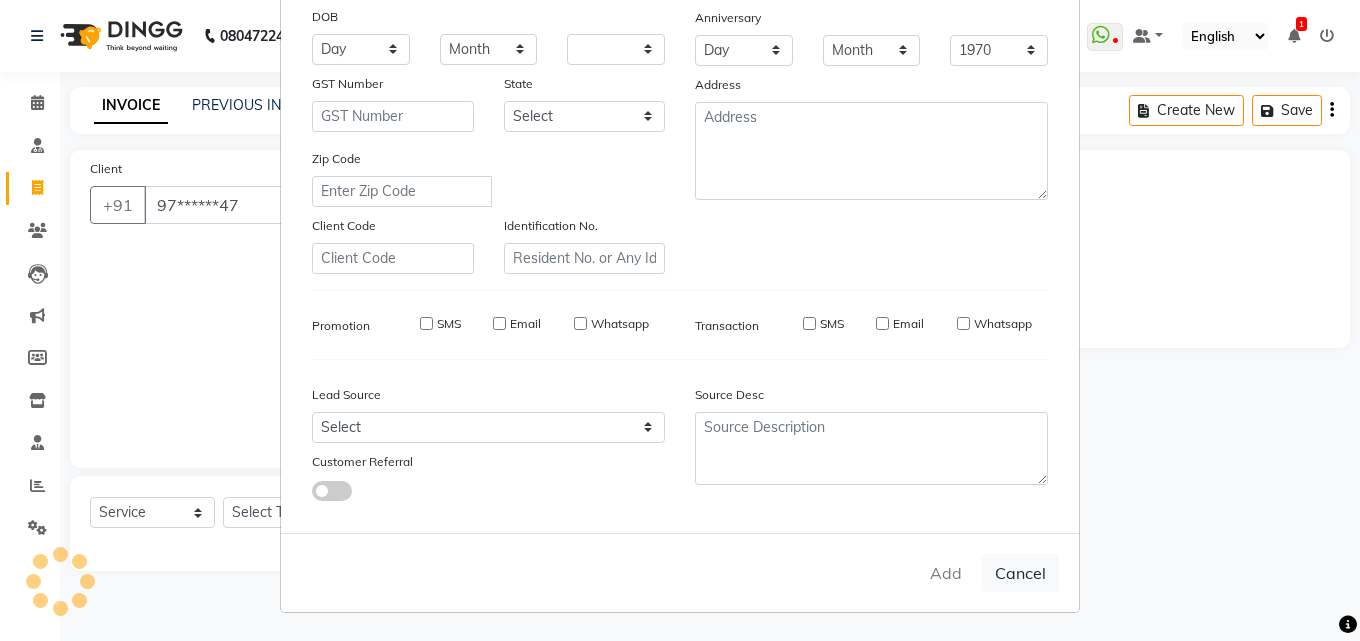 select 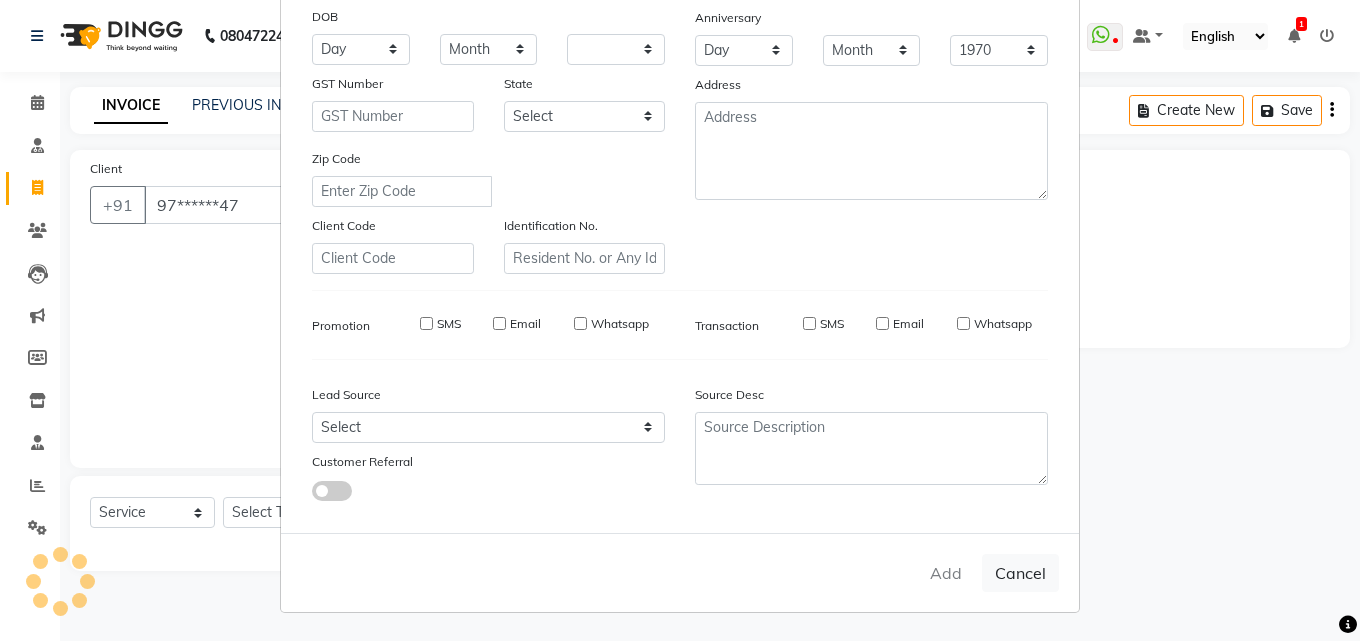 checkbox on "false" 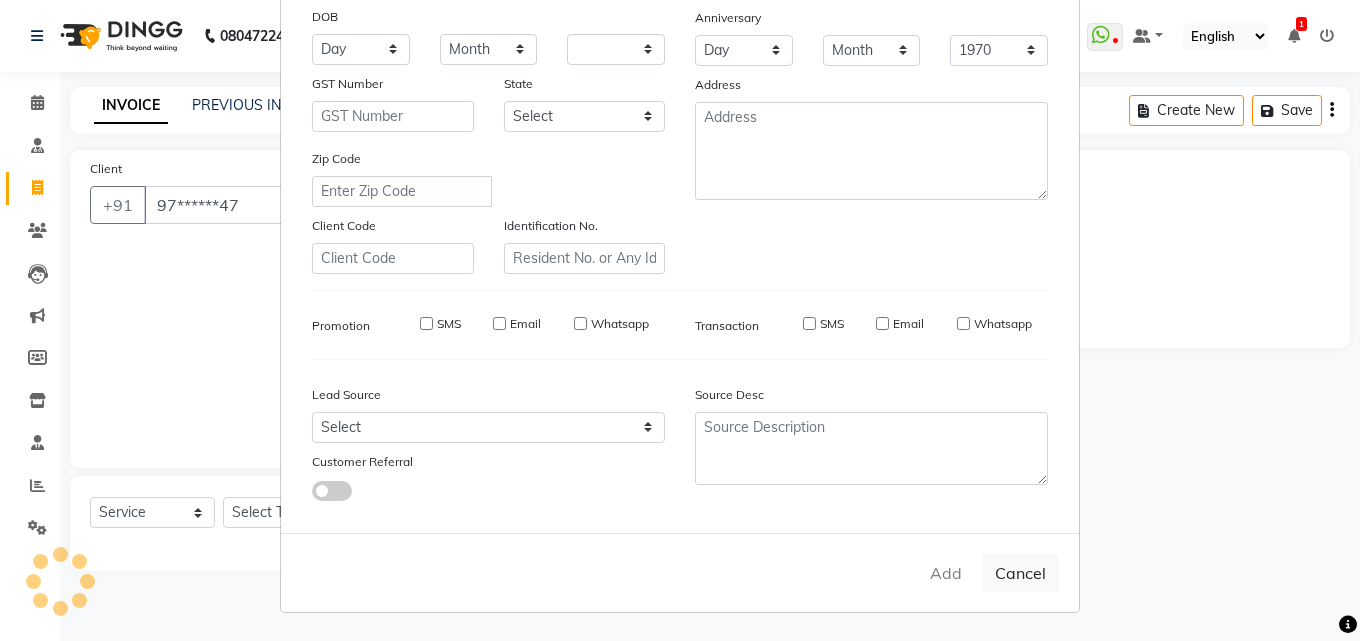 checkbox on "false" 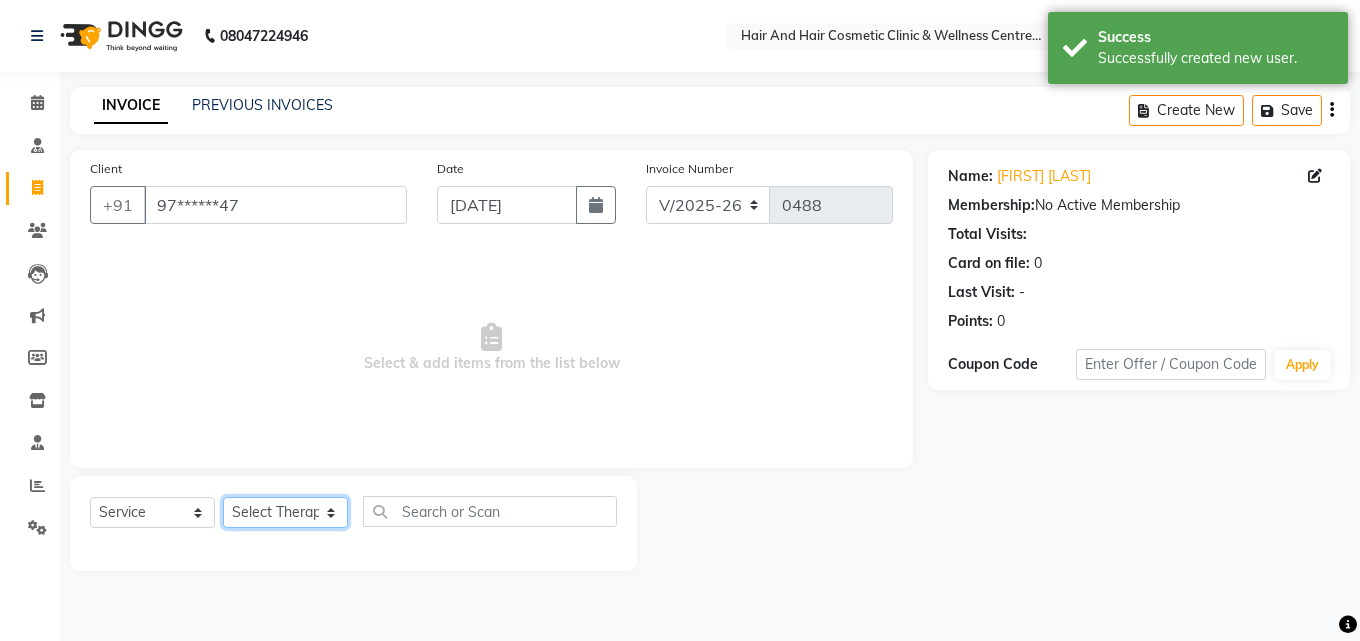 click on "Select Therapist [FIRST] [LAST]  DR [FIRST] [LAST]  Frontdesk [FIRST] [LAST]  [FIRST] [LAST] [FIRST] [LAST] [FIRST] [LAST] [FIRST] [LAST]" 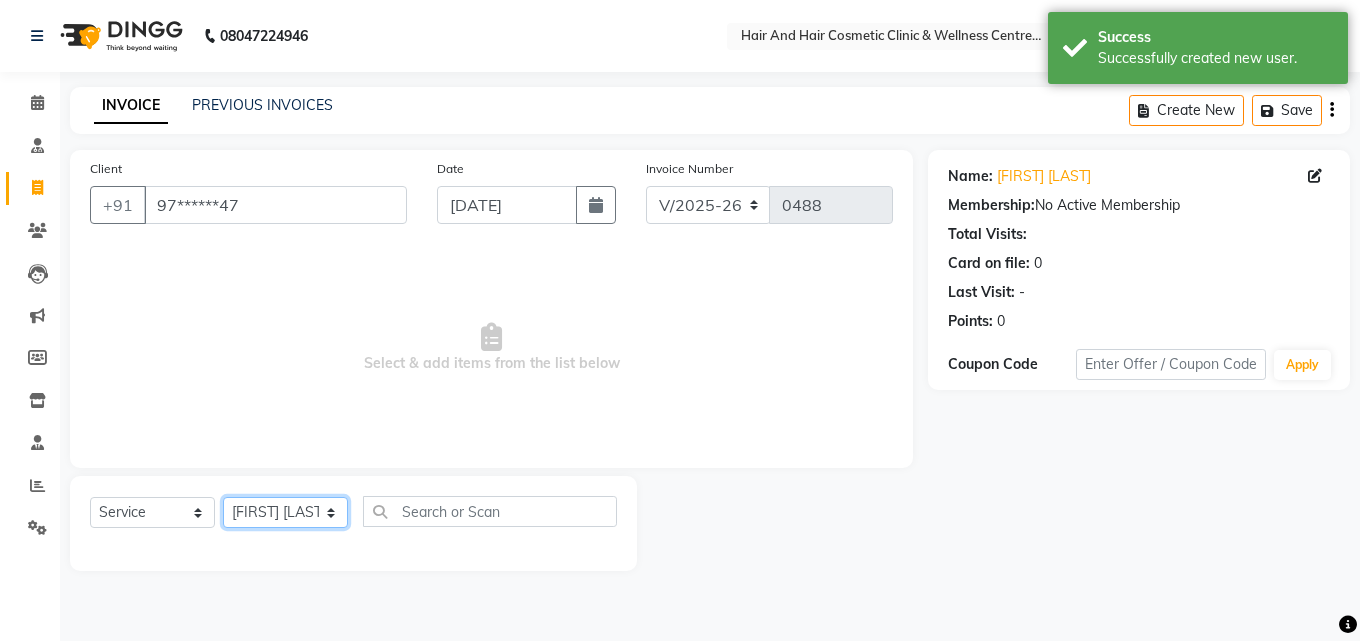 click on "Select Therapist [FIRST] [LAST]  DR [FIRST] [LAST]  Frontdesk [FIRST] [LAST]  [FIRST] [LAST] [FIRST] [LAST] [FIRST] [LAST] [FIRST] [LAST]" 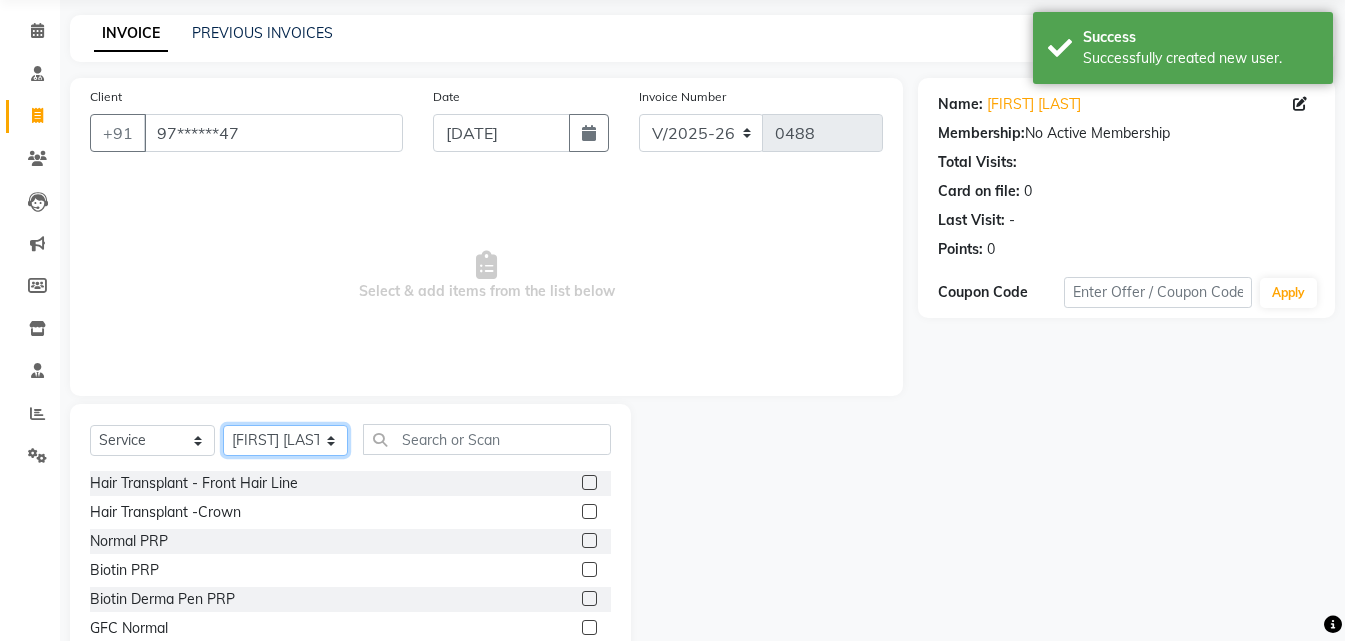 scroll, scrollTop: 160, scrollLeft: 0, axis: vertical 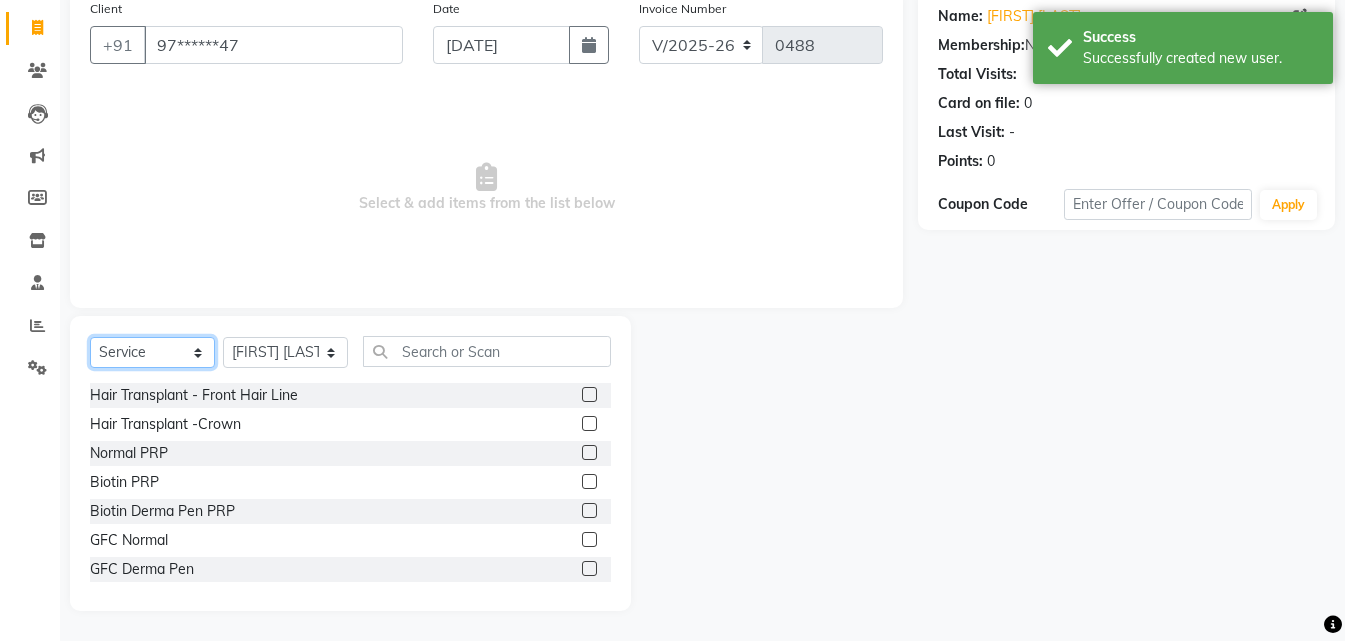 click on "Select  Service  Product  Membership  Package Voucher Prepaid Gift Card" 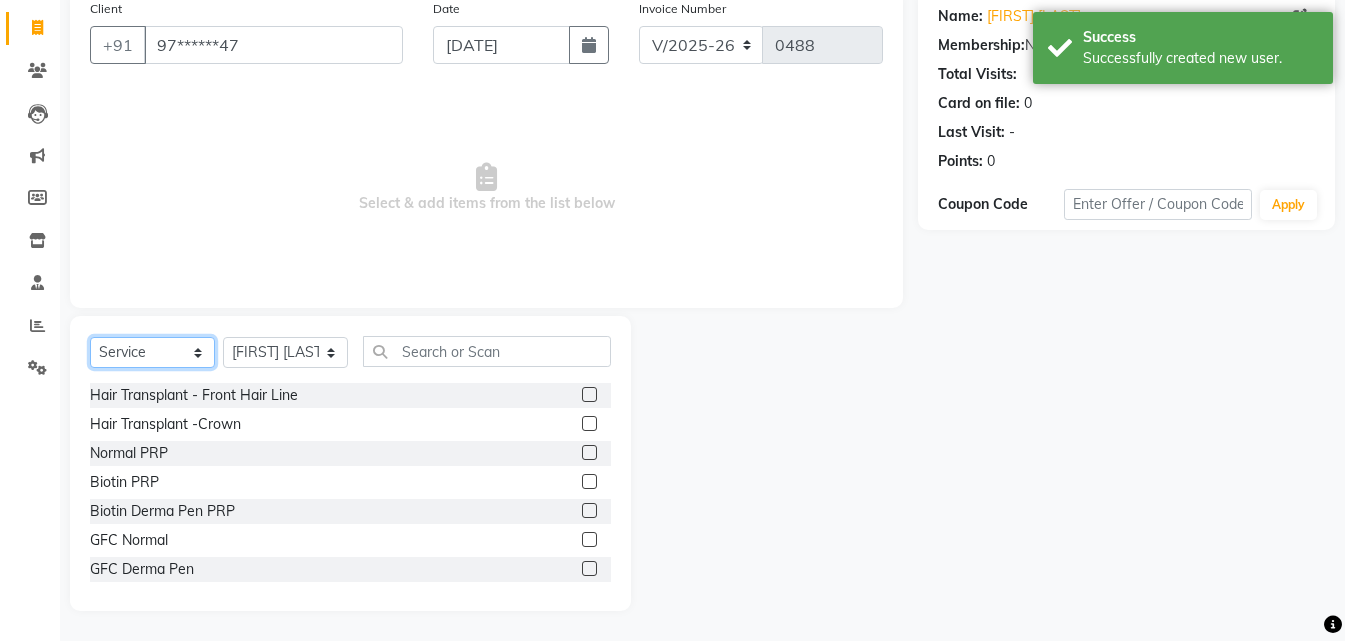select on "package" 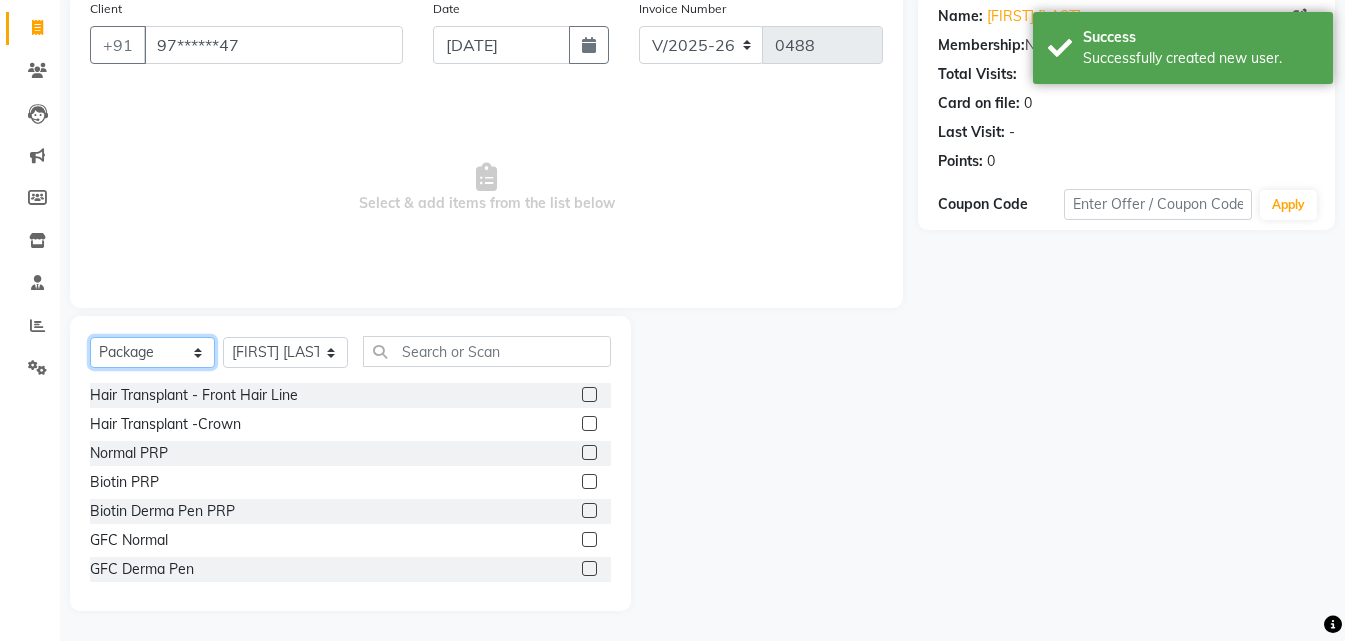 click on "Select  Service  Product  Membership  Package Voucher Prepaid Gift Card" 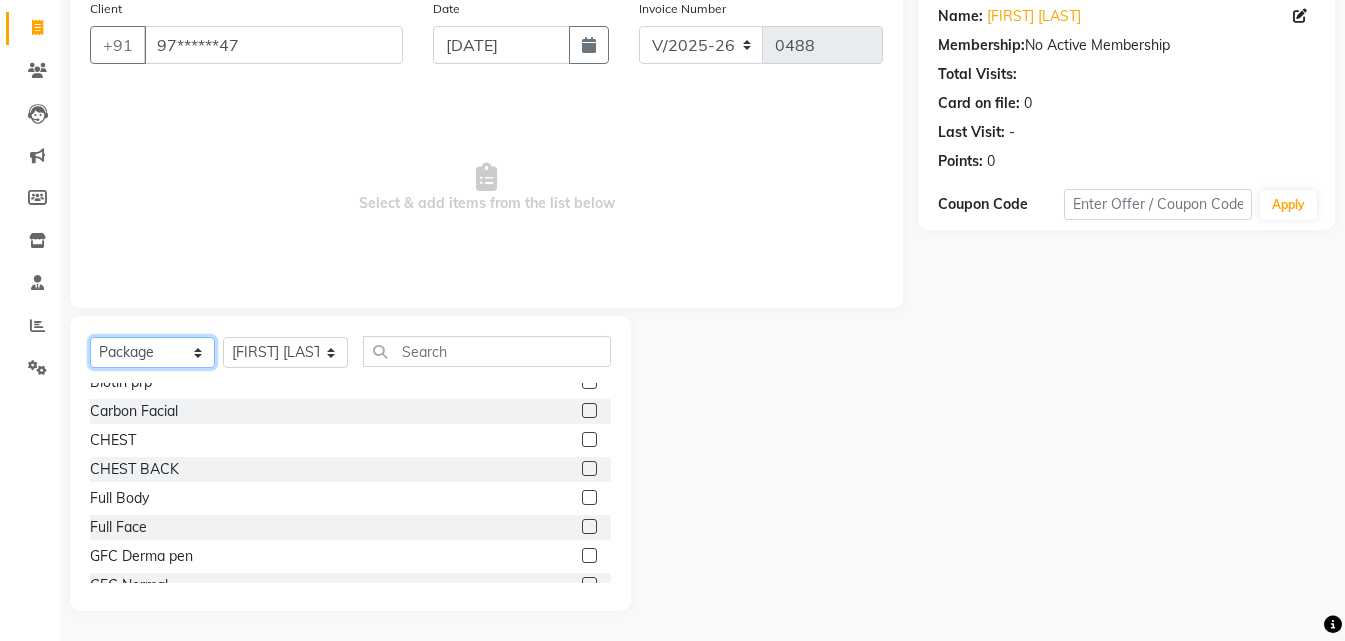 scroll, scrollTop: 0, scrollLeft: 0, axis: both 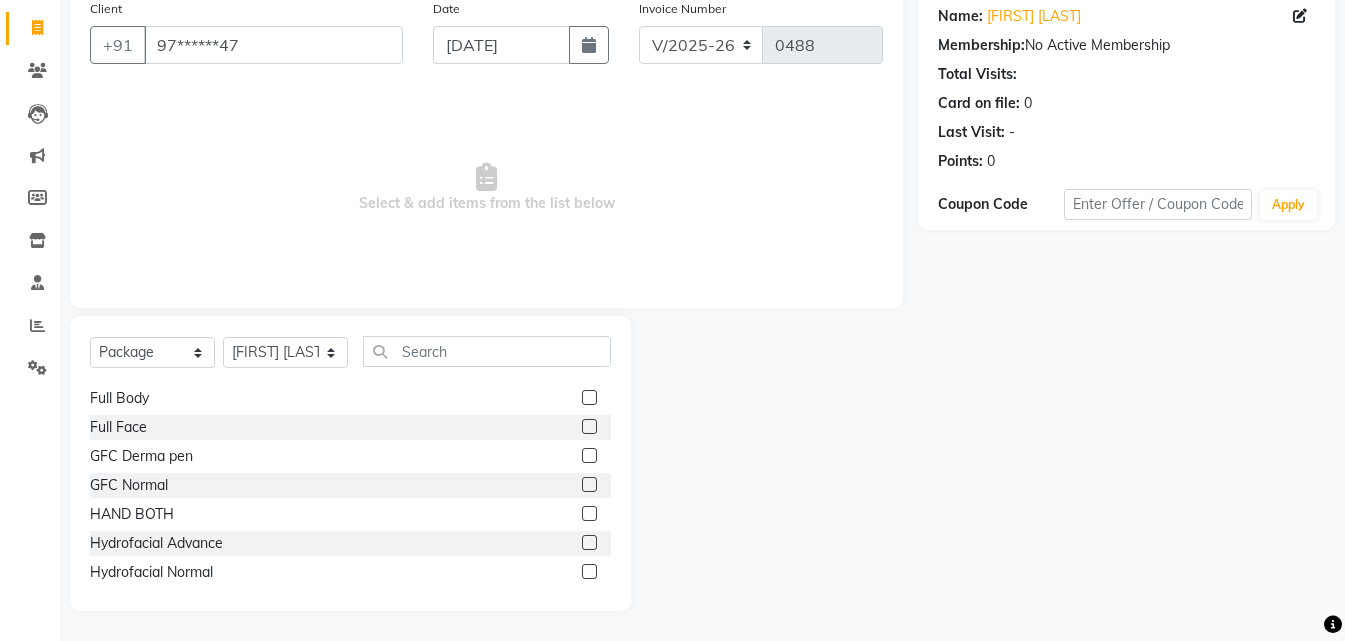click 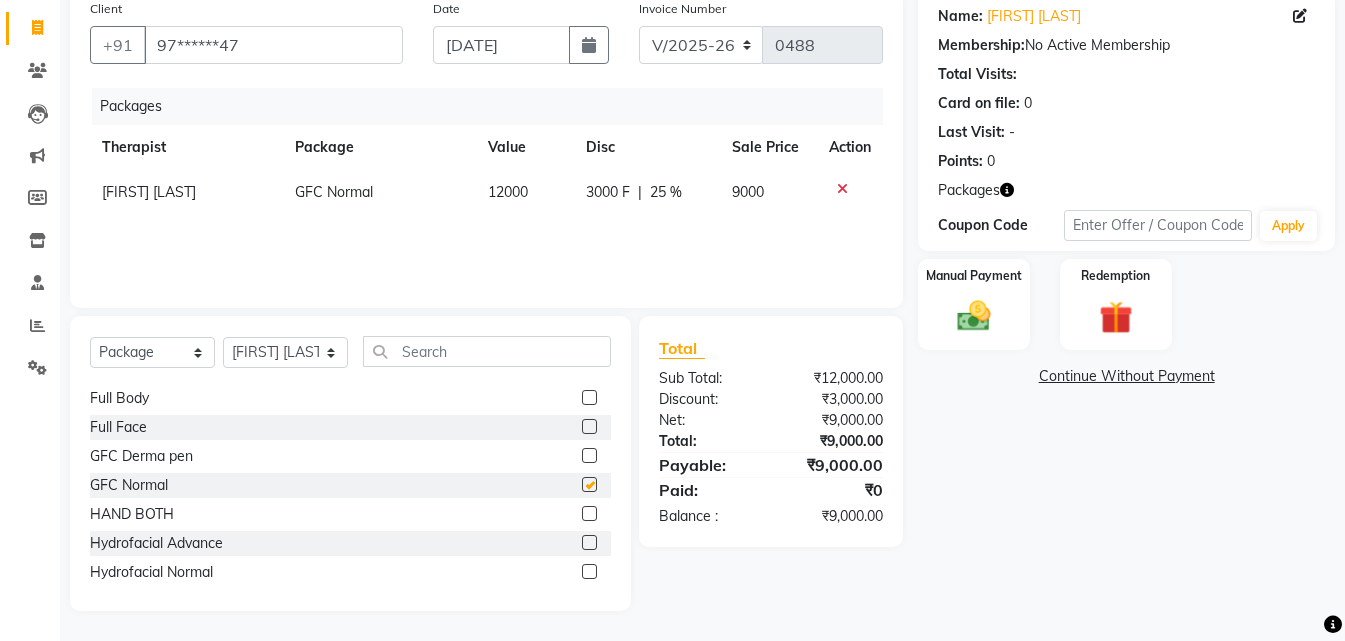 checkbox on "false" 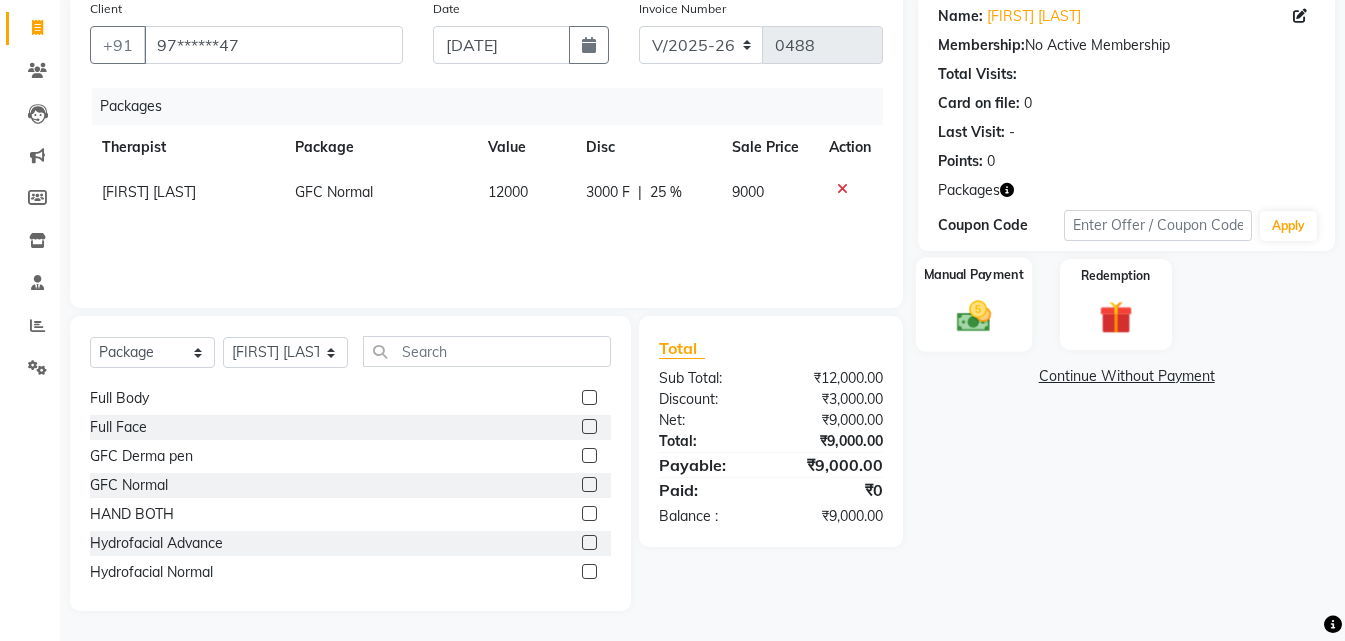 click 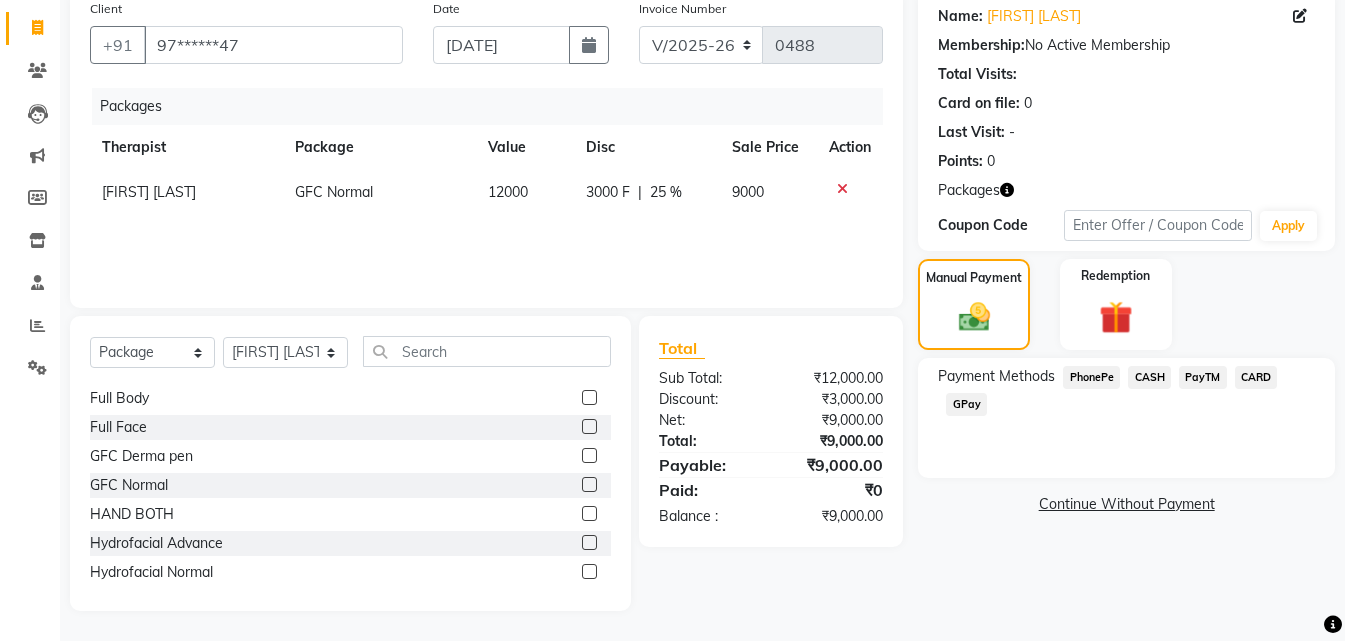 click on "GPay" 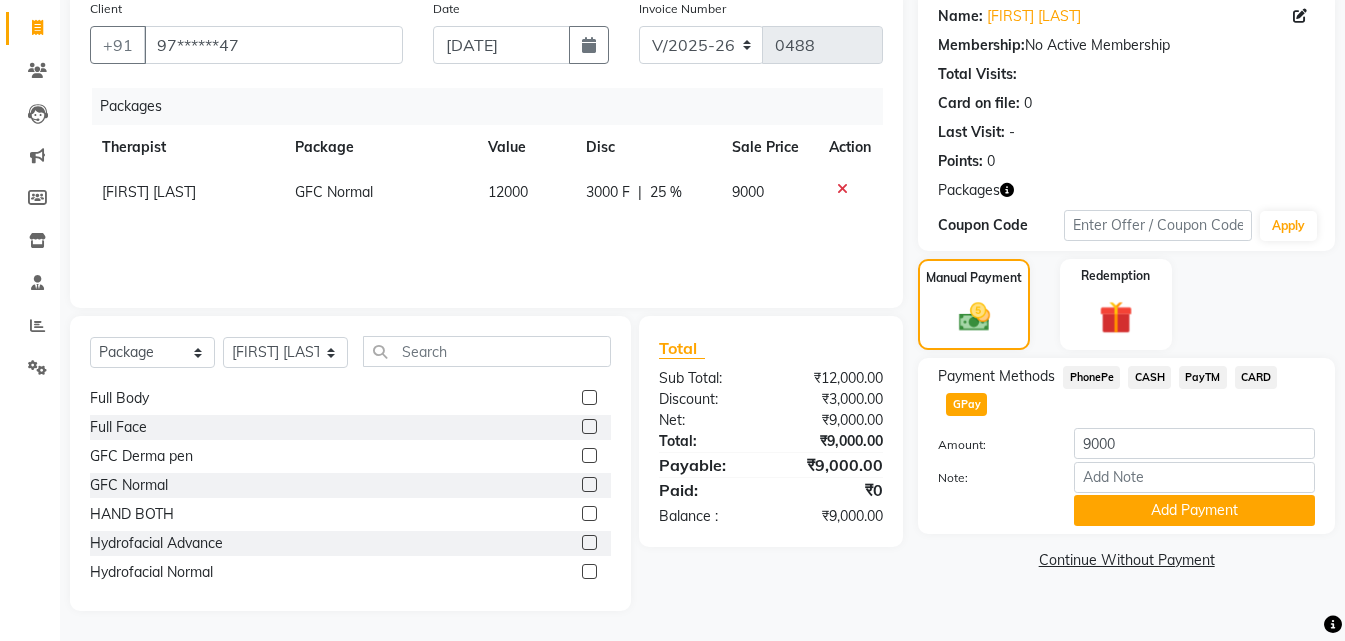 click on "CASH" 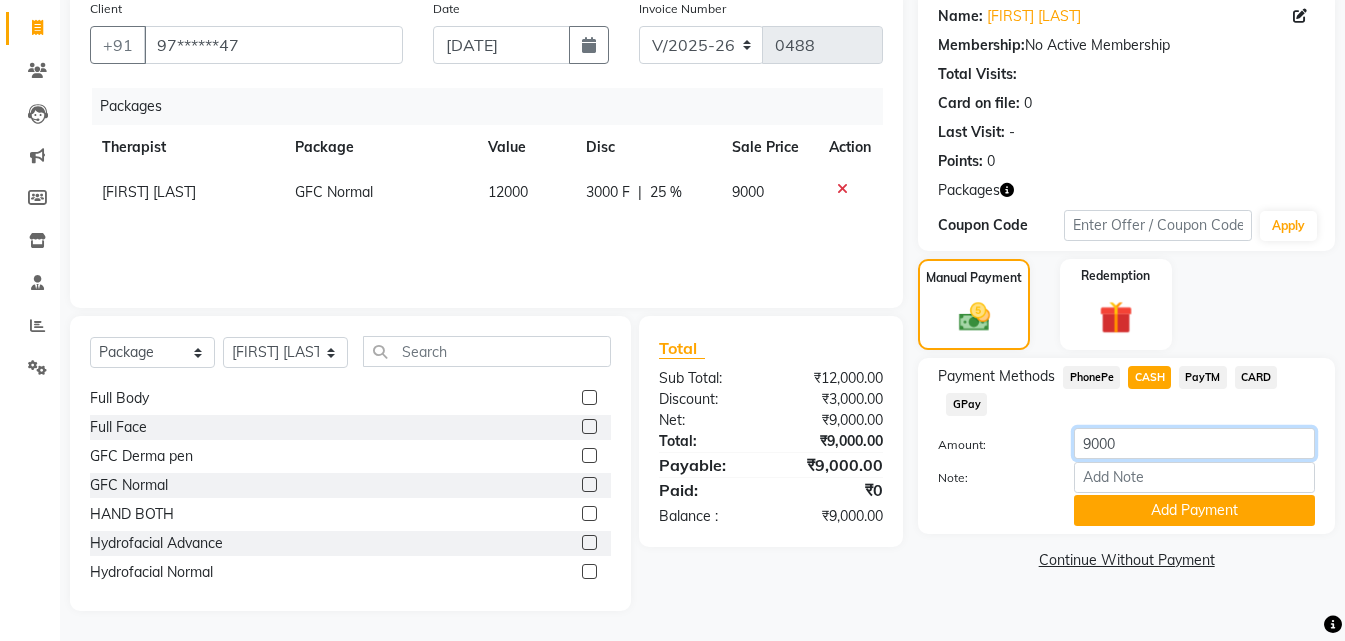 click on "9000" 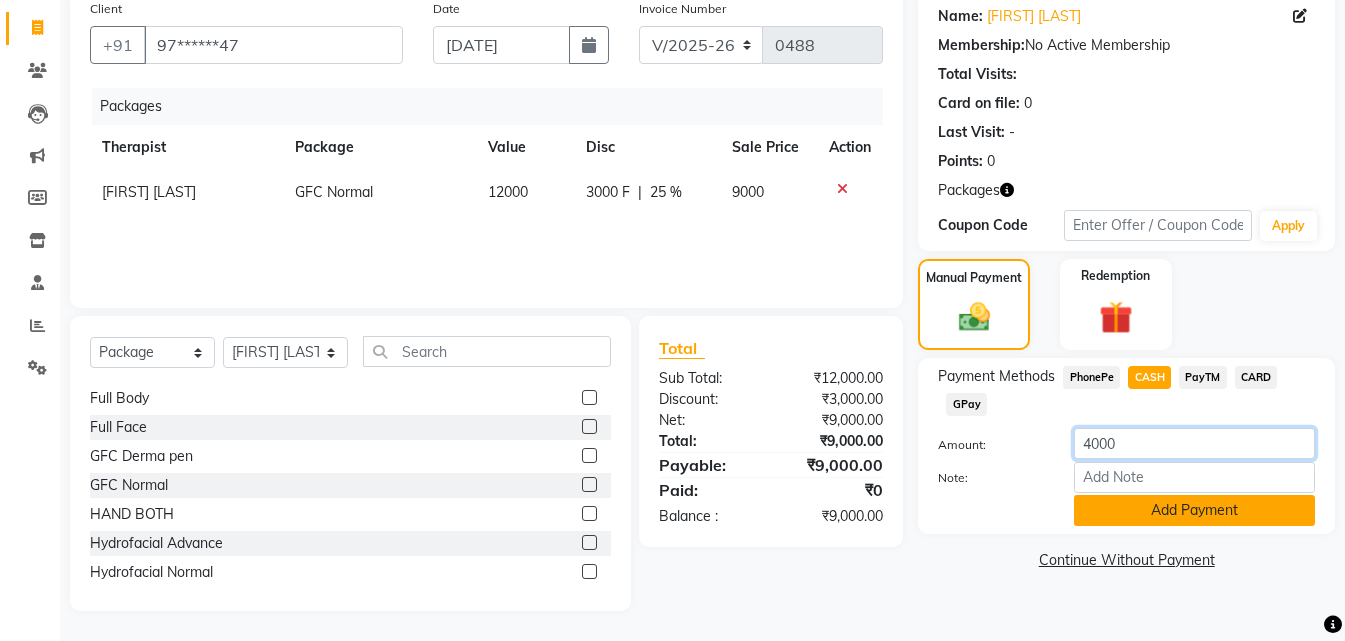 type on "4000" 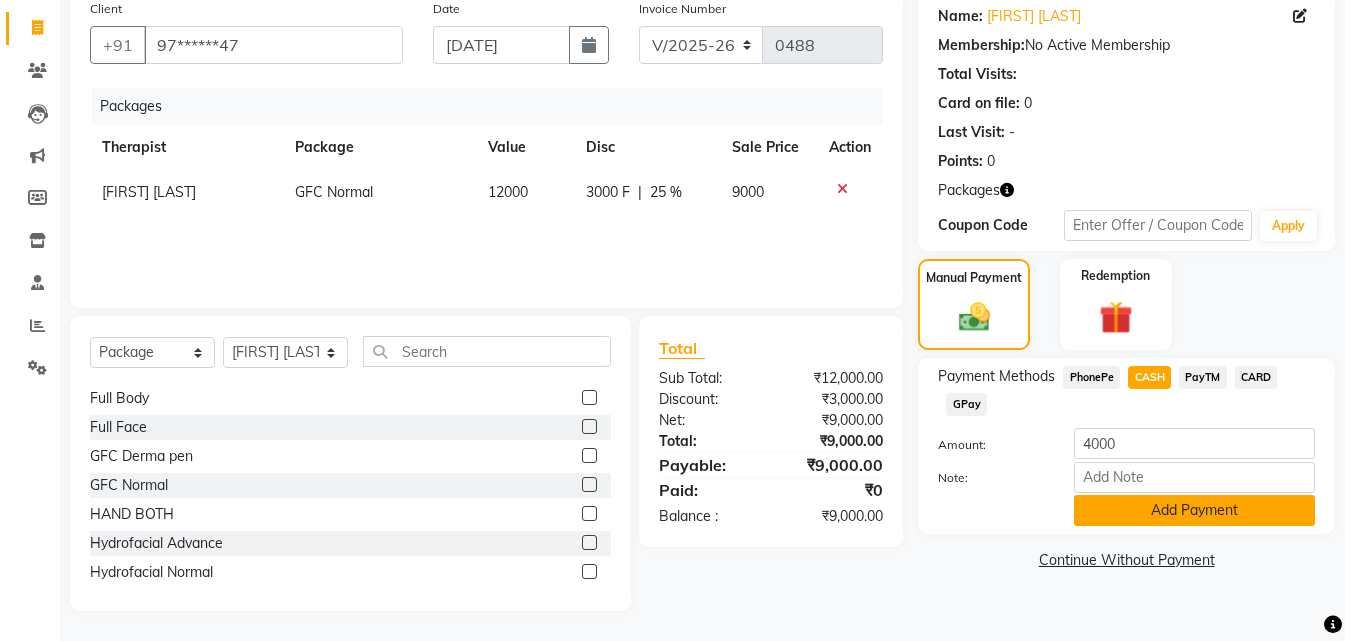 click on "Add Payment" 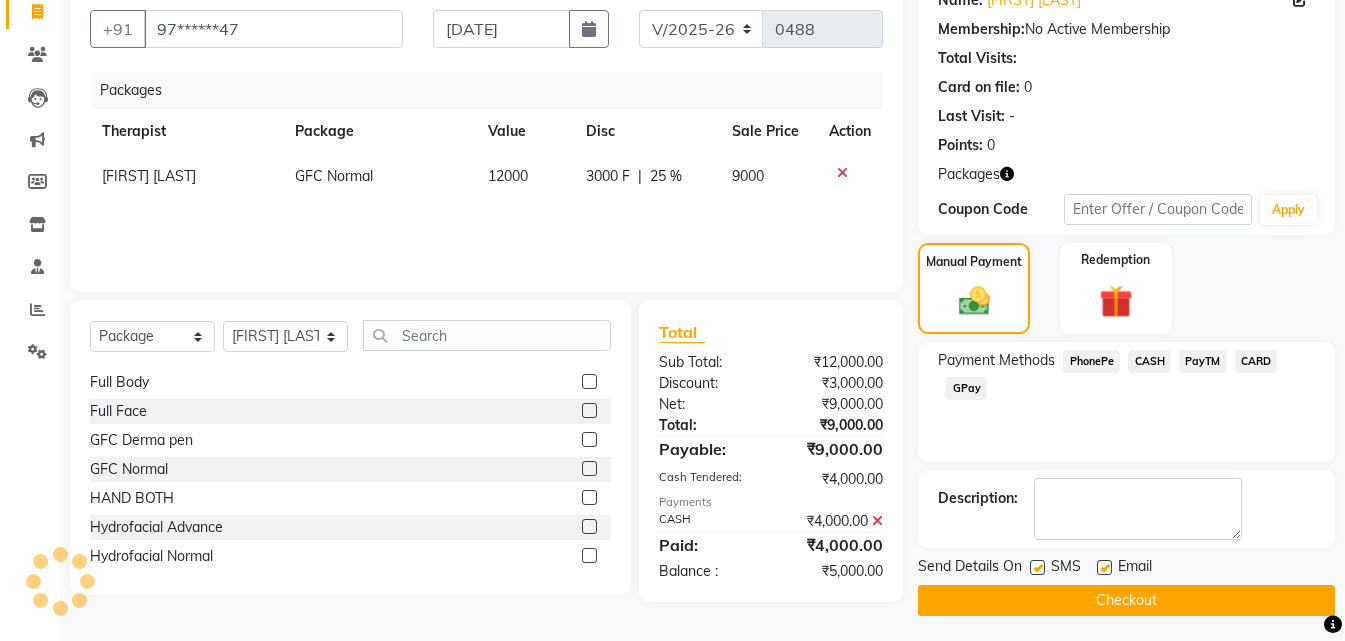scroll, scrollTop: 181, scrollLeft: 0, axis: vertical 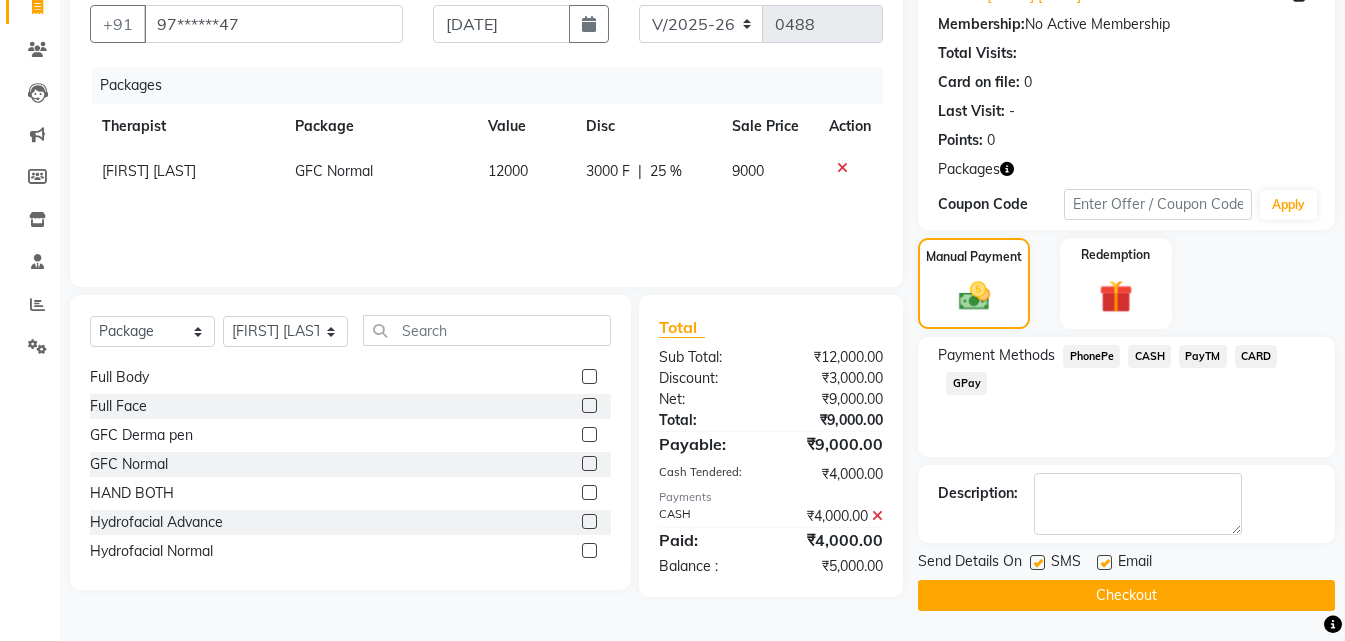 click on "Checkout" 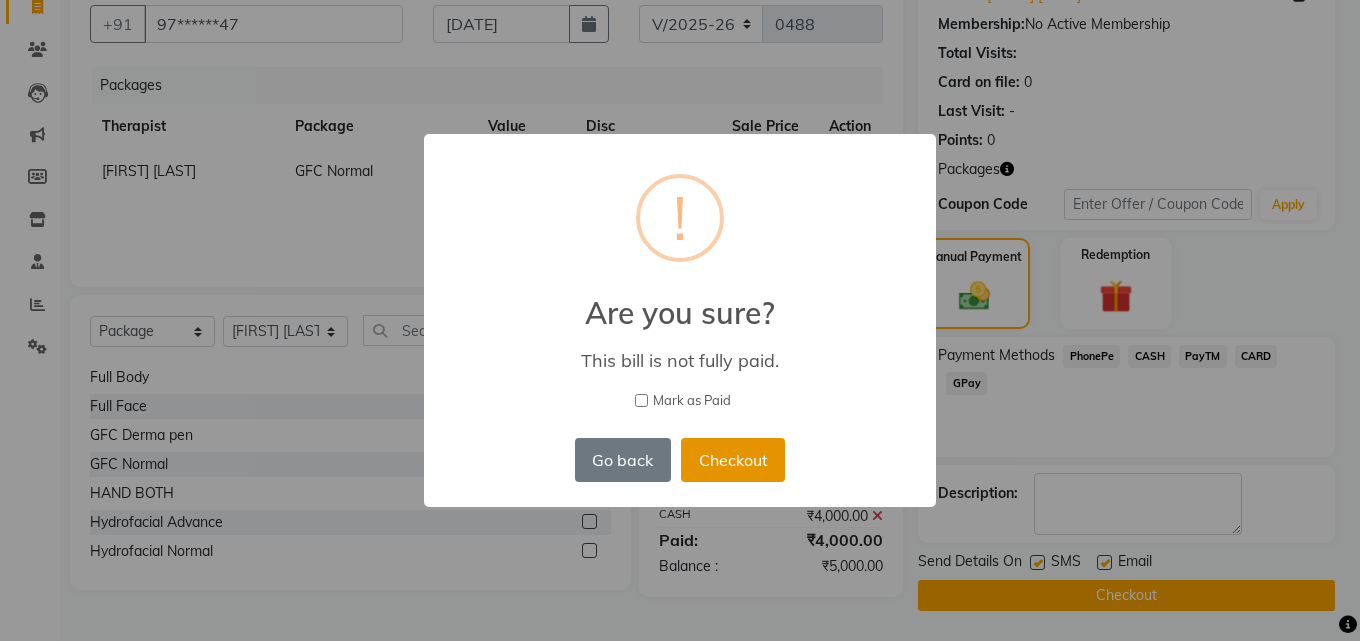 click on "Checkout" at bounding box center [733, 460] 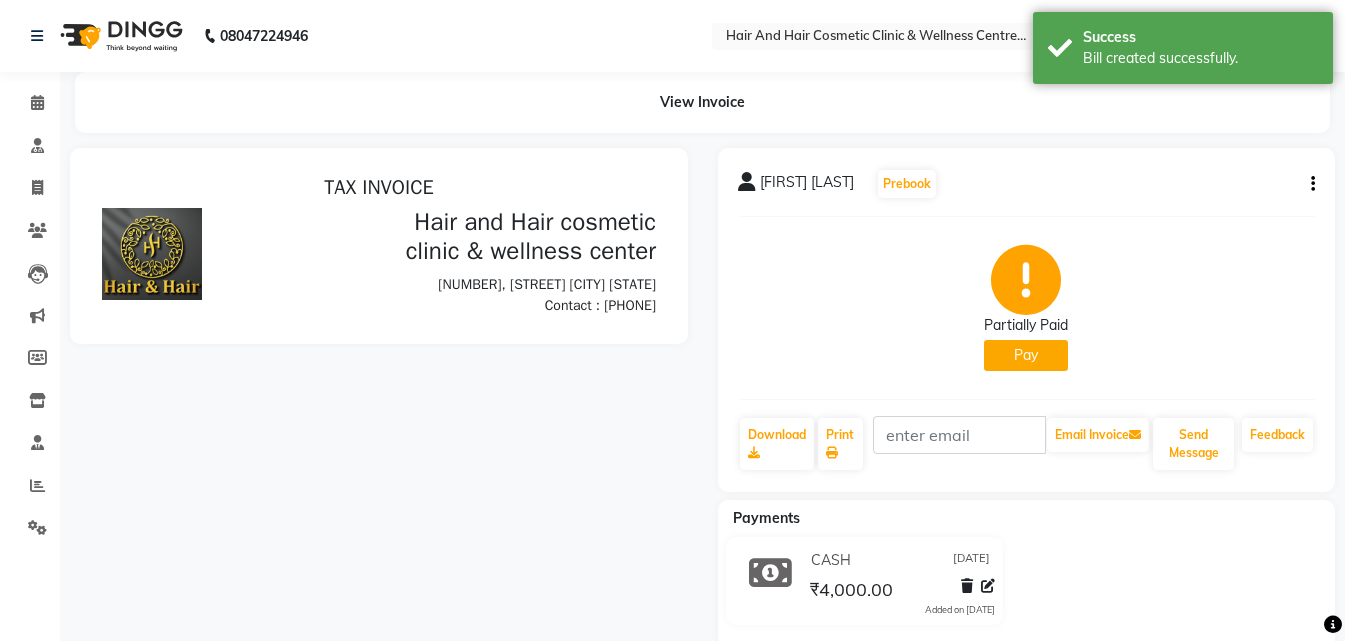 scroll, scrollTop: 0, scrollLeft: 0, axis: both 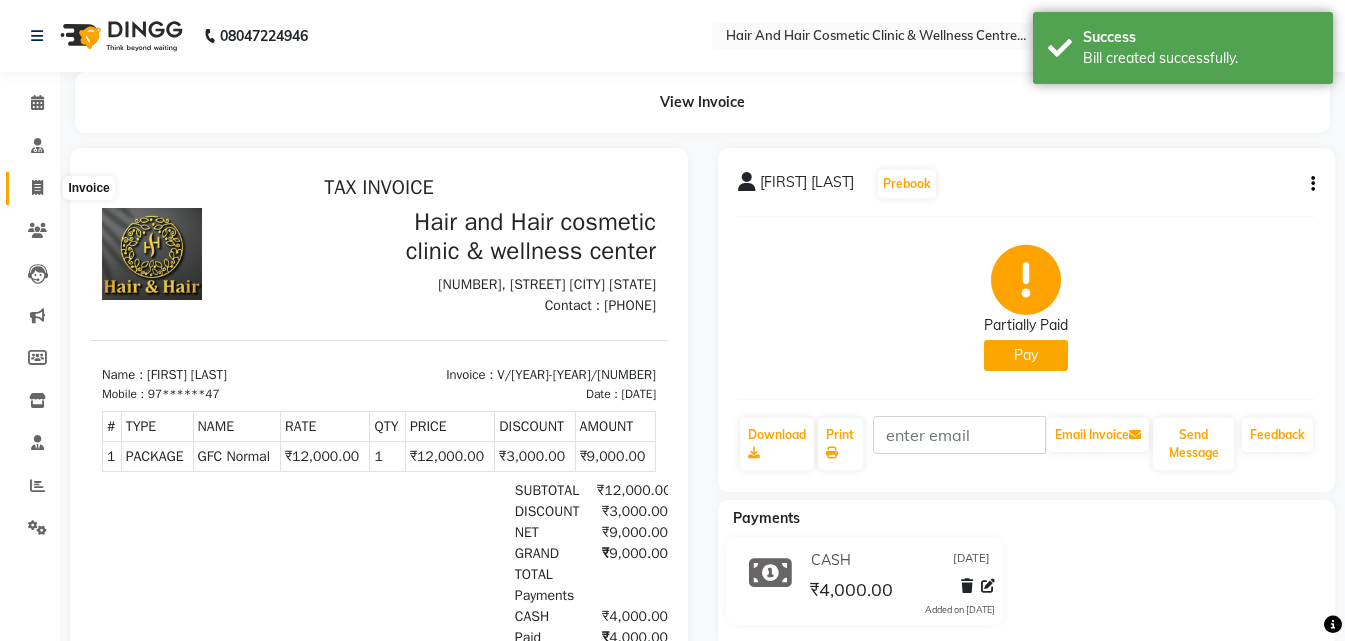 click 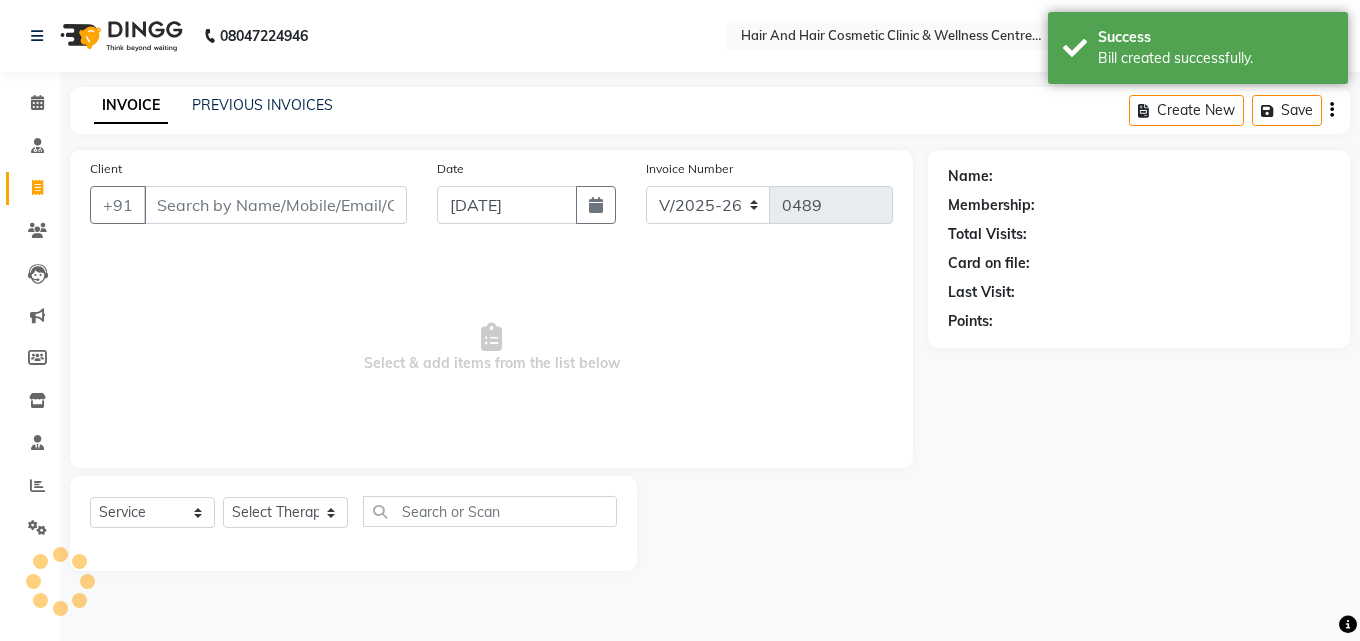 click on "Client" at bounding box center [275, 205] 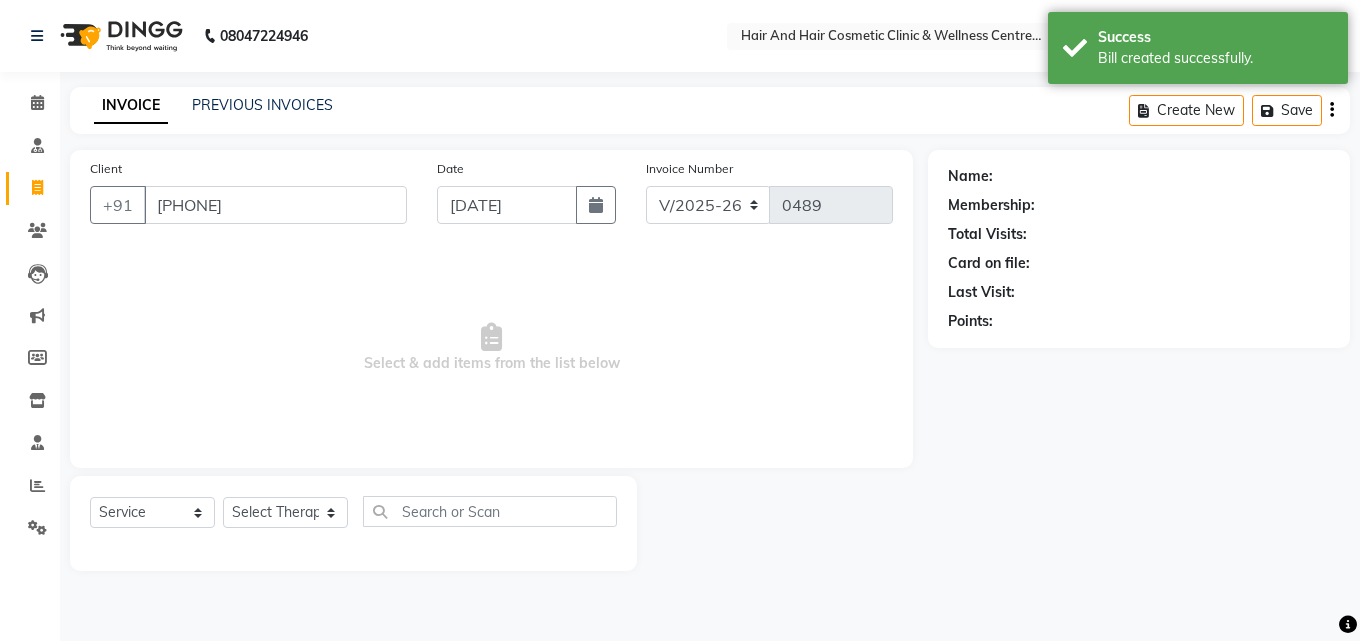 type on "[PHONE]" 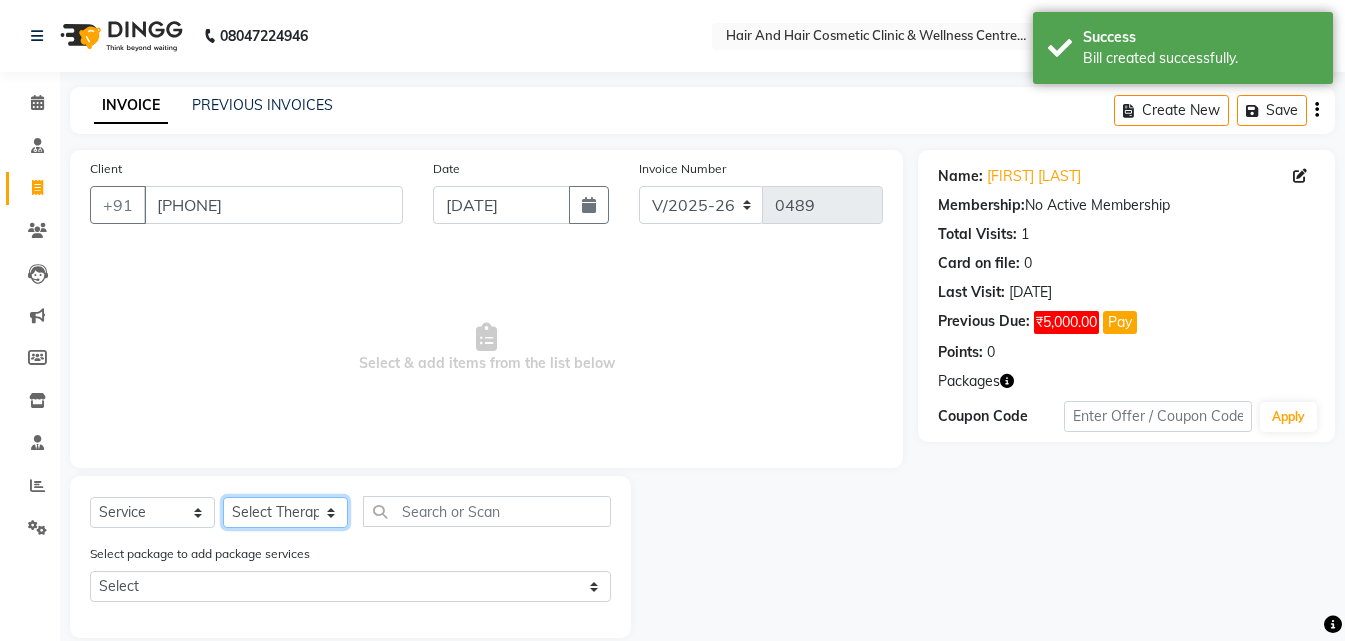 click on "Select Therapist [FIRST] [LAST]  DR [FIRST] [LAST]  Frontdesk [FIRST] [LAST]  [FIRST] [LAST] [FIRST] [LAST] [FIRST] [LAST] [FIRST] [LAST]" 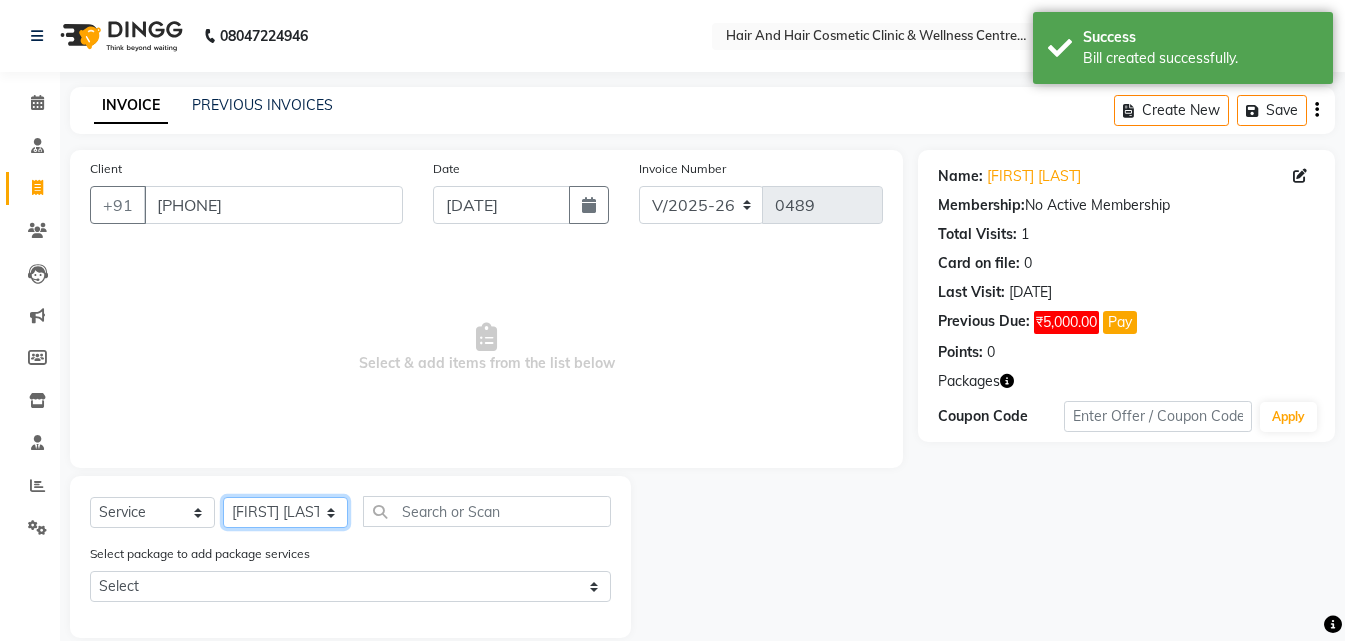 click on "Select Therapist [FIRST] [LAST]  DR [FIRST] [LAST]  Frontdesk [FIRST] [LAST]  [FIRST] [LAST] [FIRST] [LAST] [FIRST] [LAST] [FIRST] [LAST]" 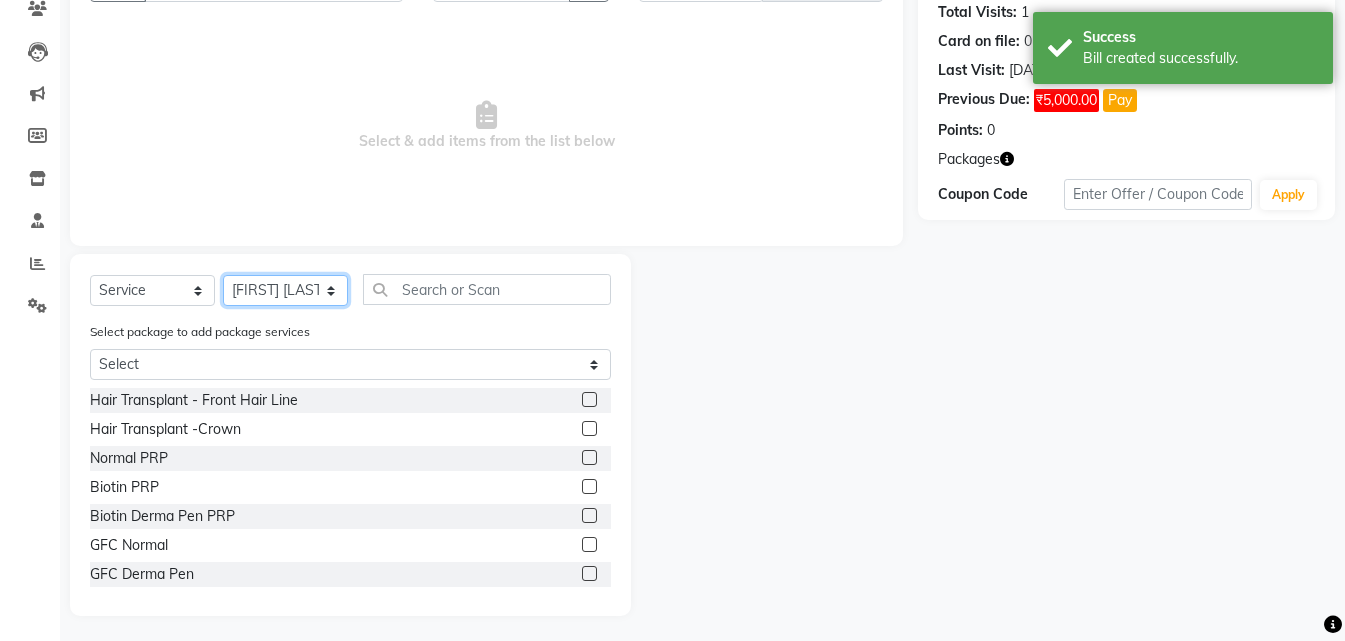 scroll, scrollTop: 227, scrollLeft: 0, axis: vertical 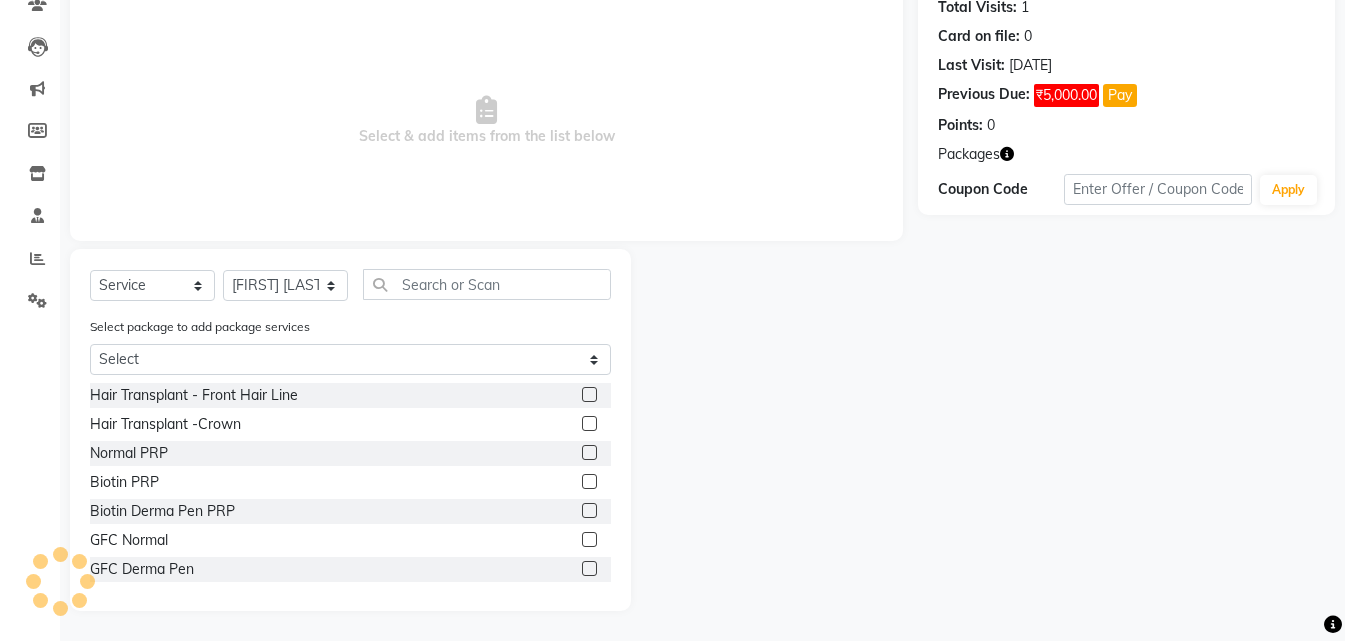 click 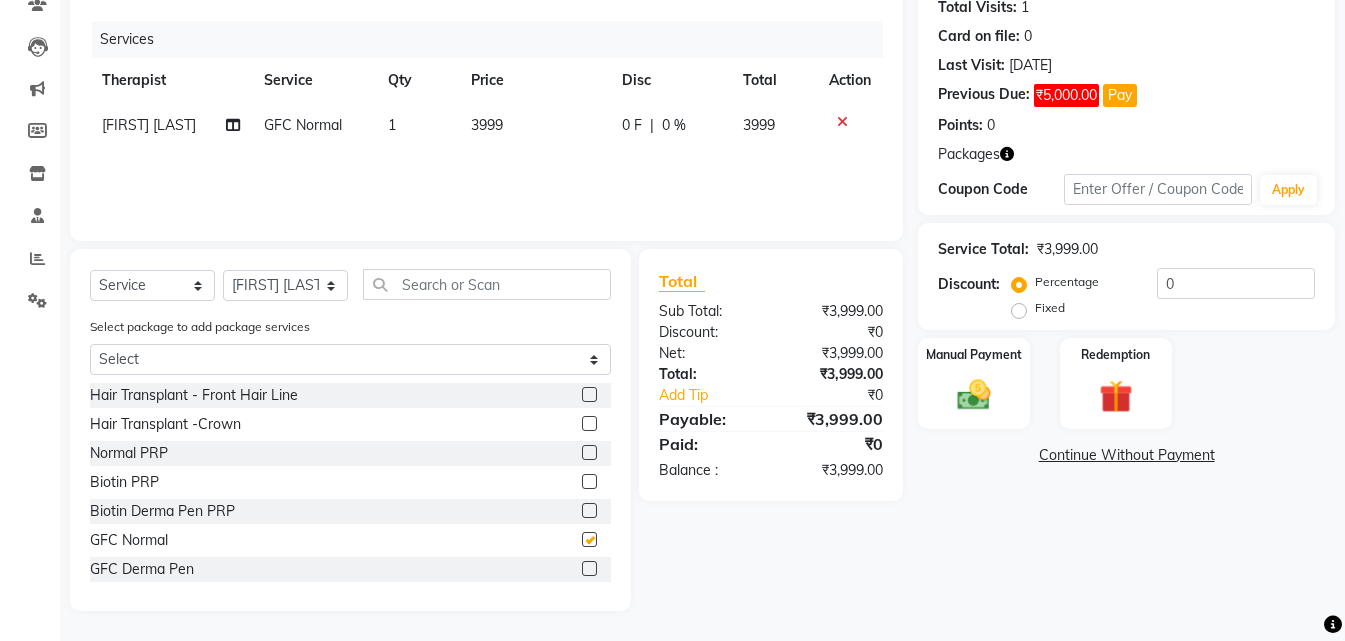 checkbox on "false" 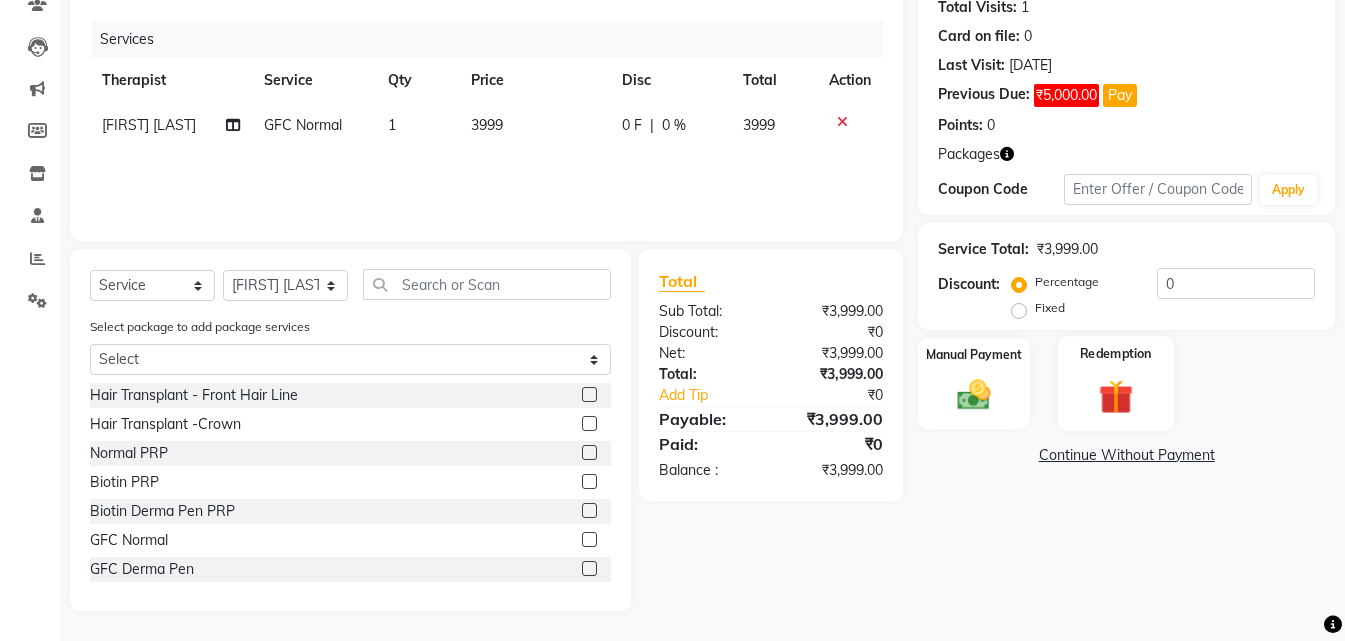 drag, startPoint x: 1105, startPoint y: 411, endPoint x: 1115, endPoint y: 431, distance: 22.36068 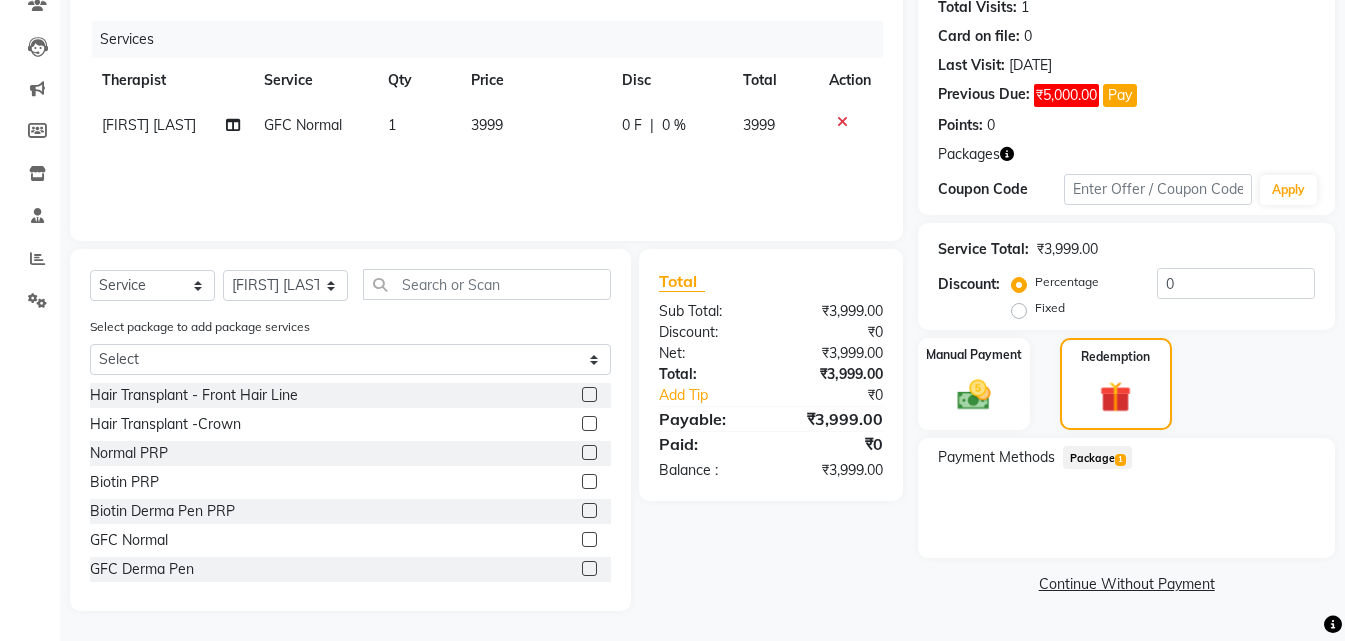 click on "Package  1" 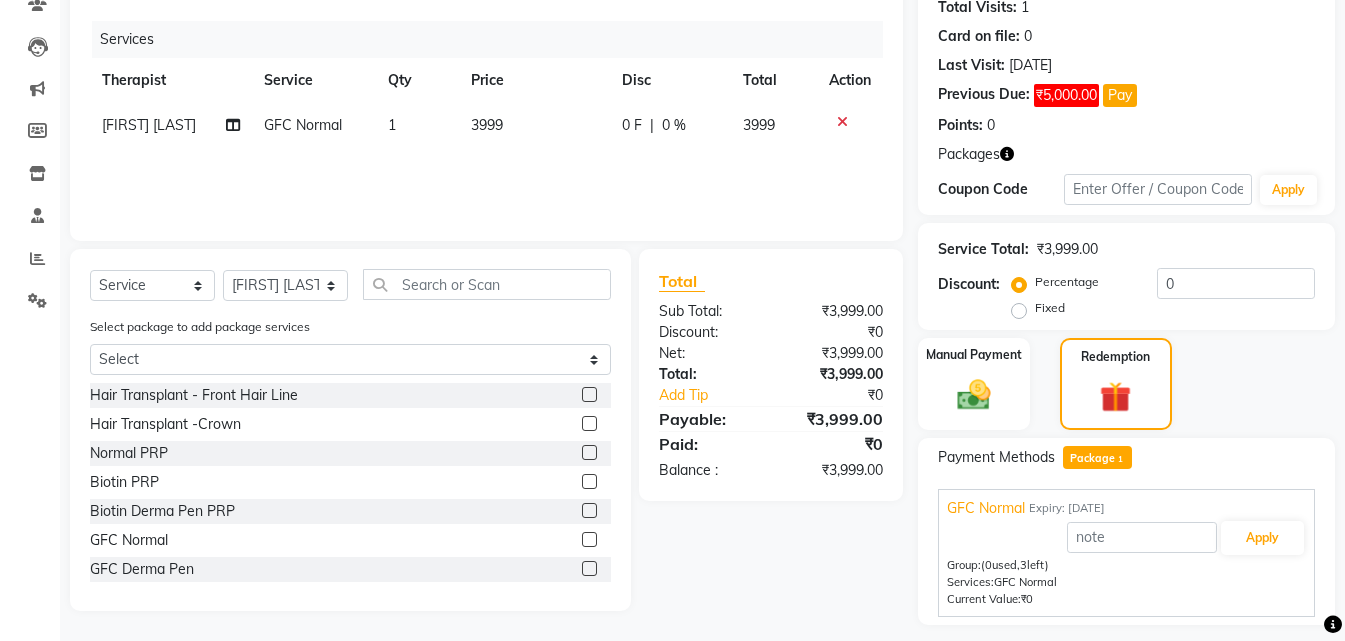 click on "Apply" at bounding box center [1126, 538] 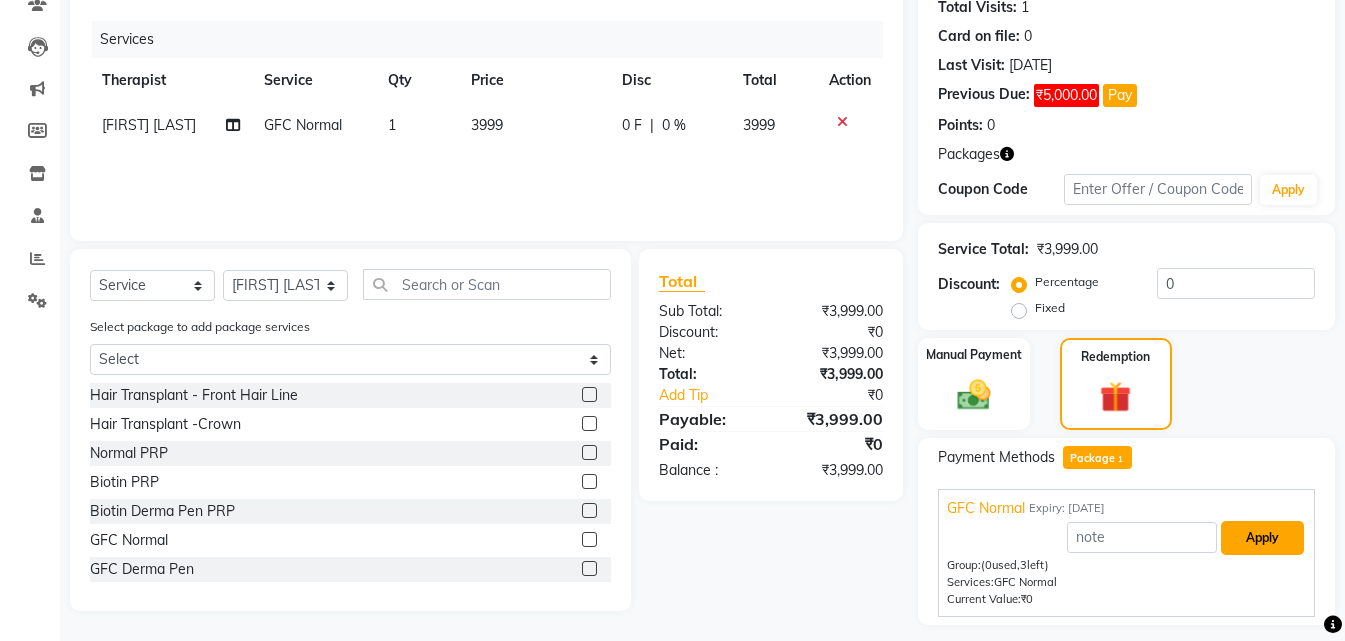 drag, startPoint x: 1256, startPoint y: 523, endPoint x: 1248, endPoint y: 530, distance: 10.630146 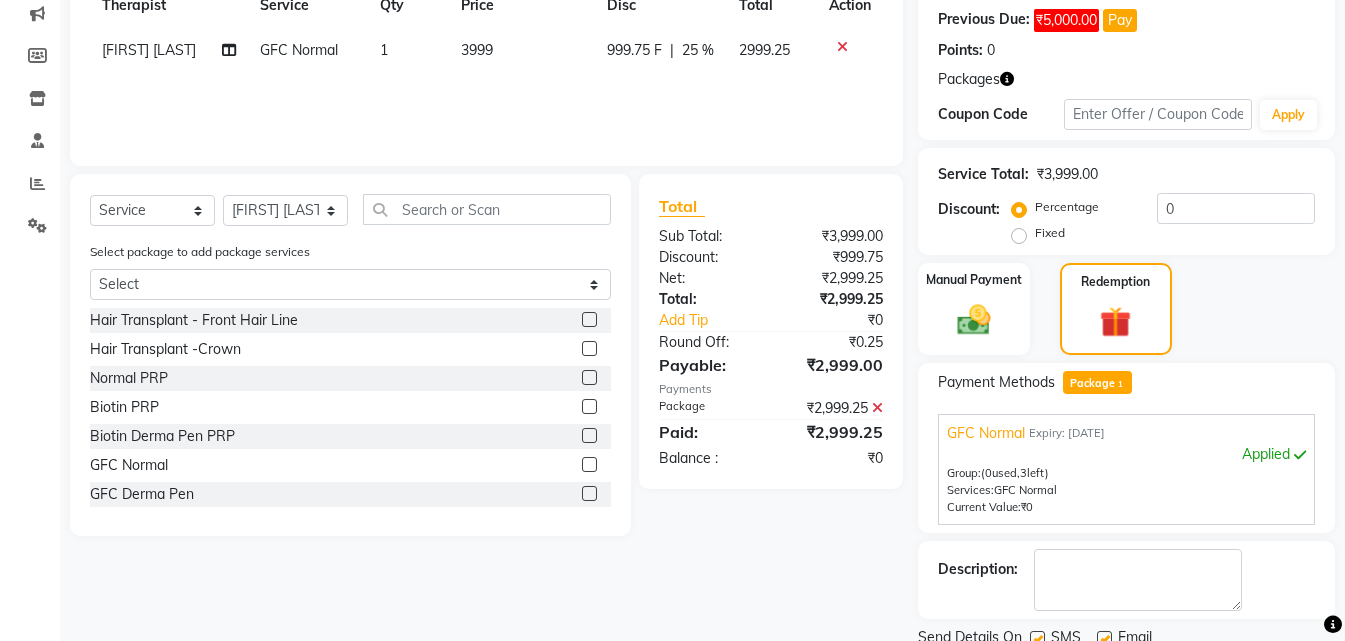 scroll, scrollTop: 378, scrollLeft: 0, axis: vertical 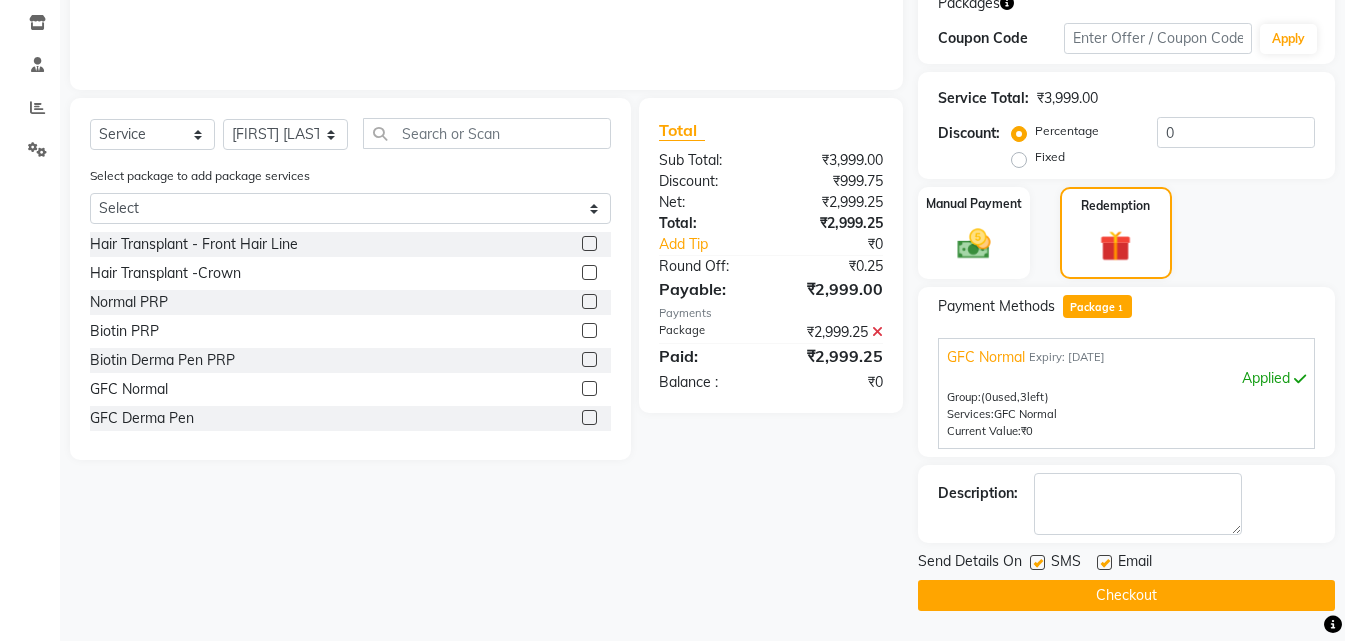 click 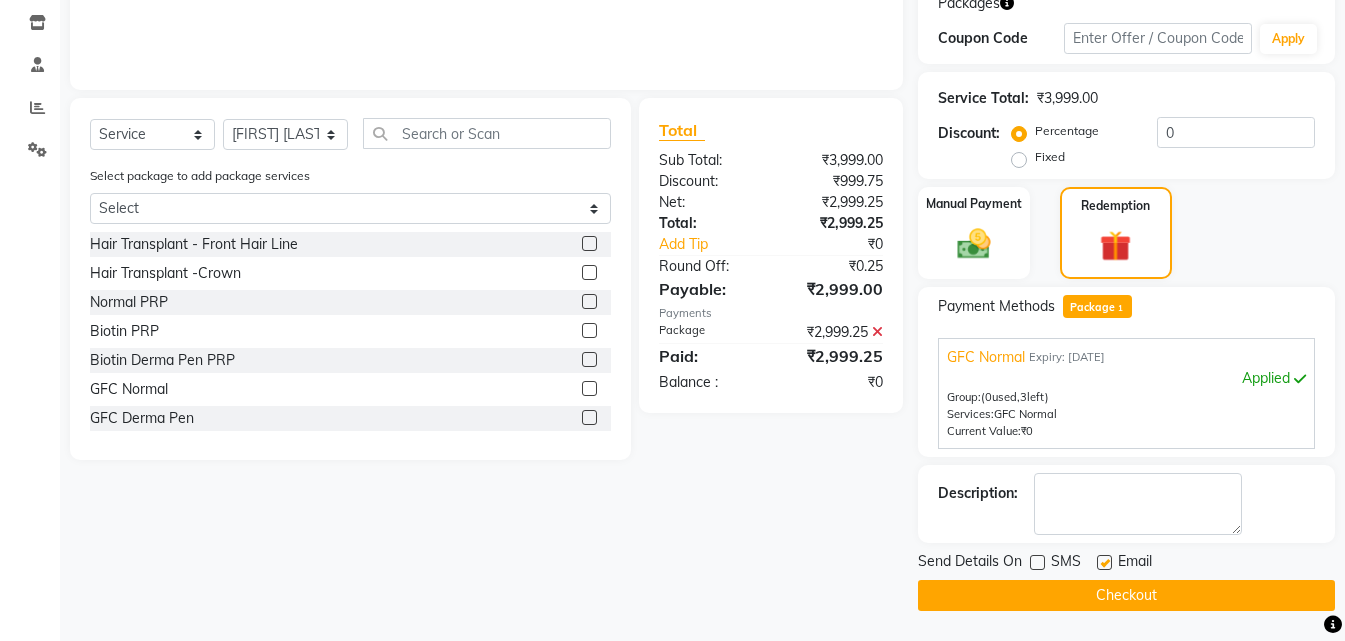 drag, startPoint x: 1050, startPoint y: 597, endPoint x: 1044, endPoint y: 583, distance: 15.231546 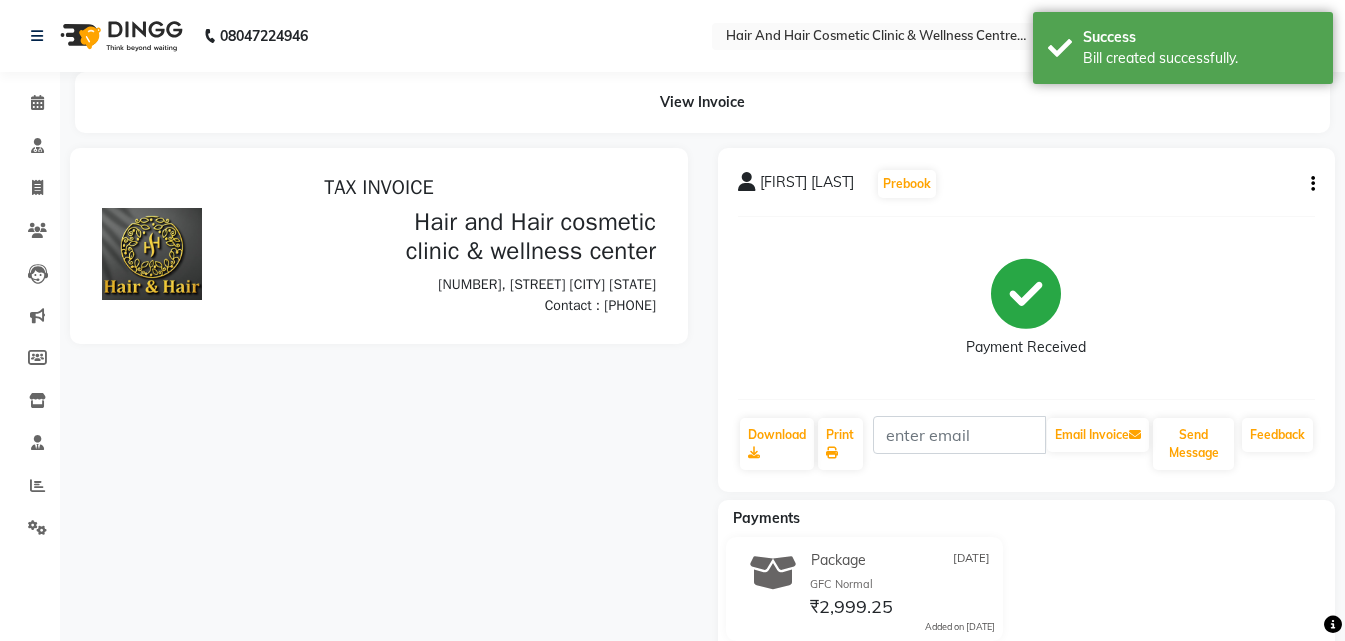scroll, scrollTop: 0, scrollLeft: 0, axis: both 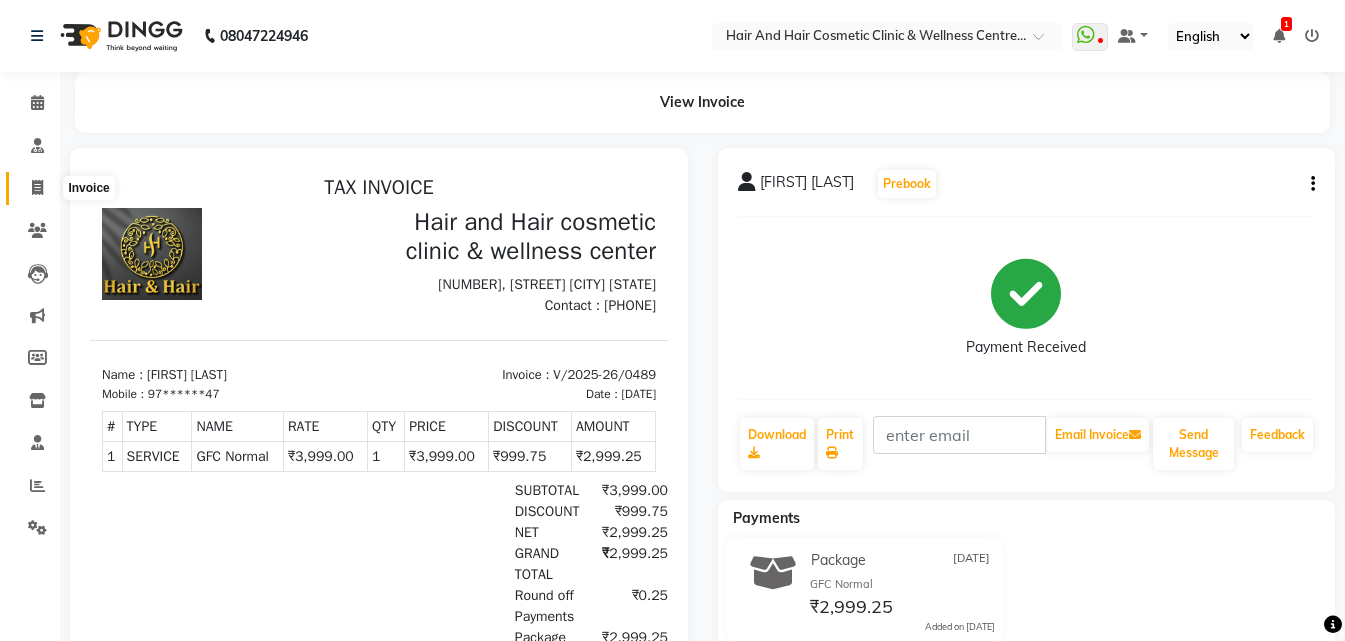 click 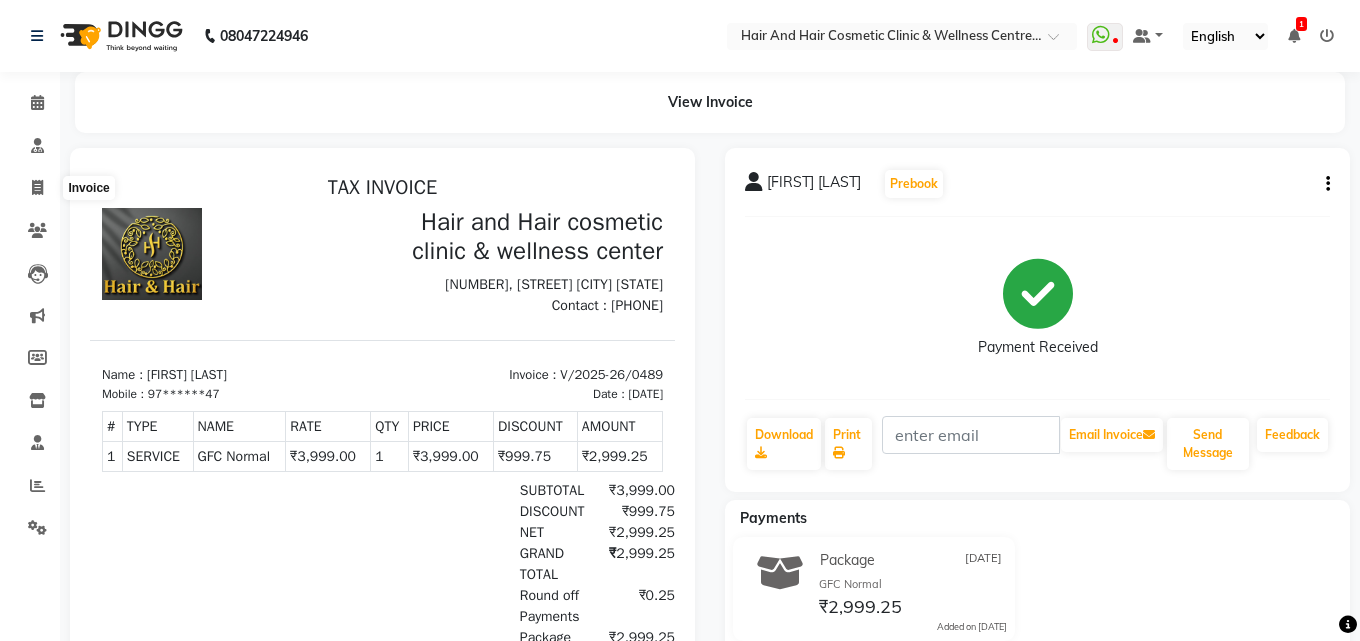 select on "service" 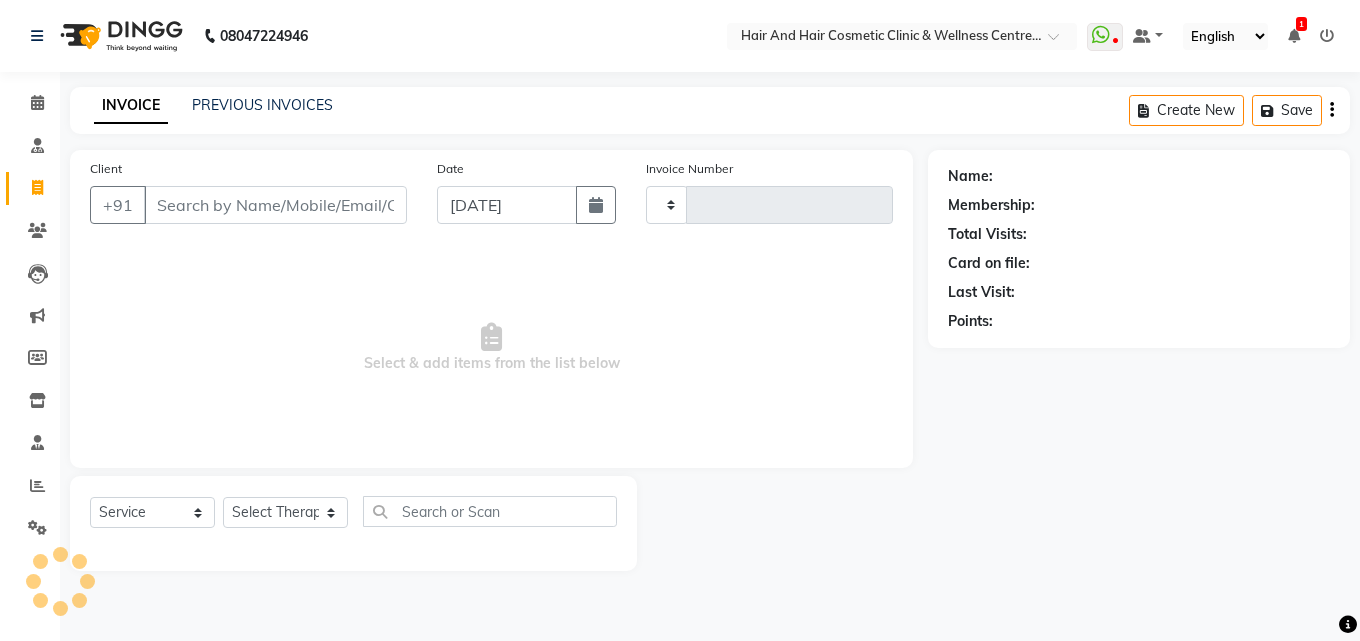 type on "0490" 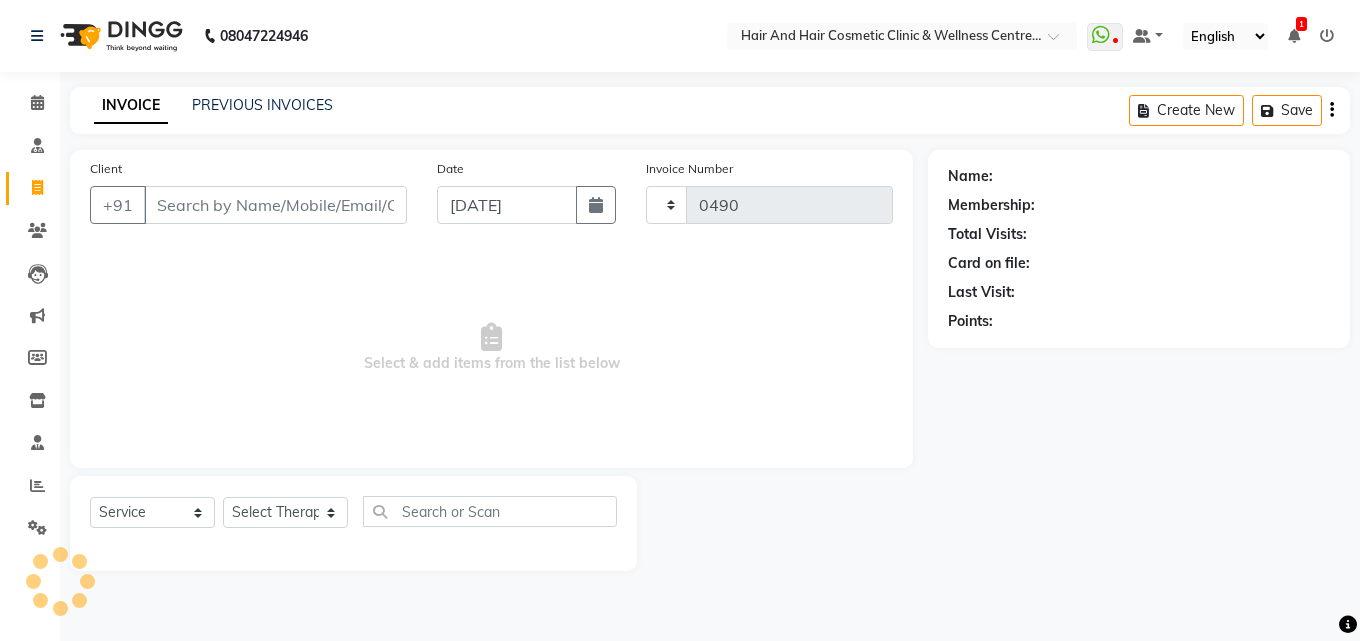select on "5272" 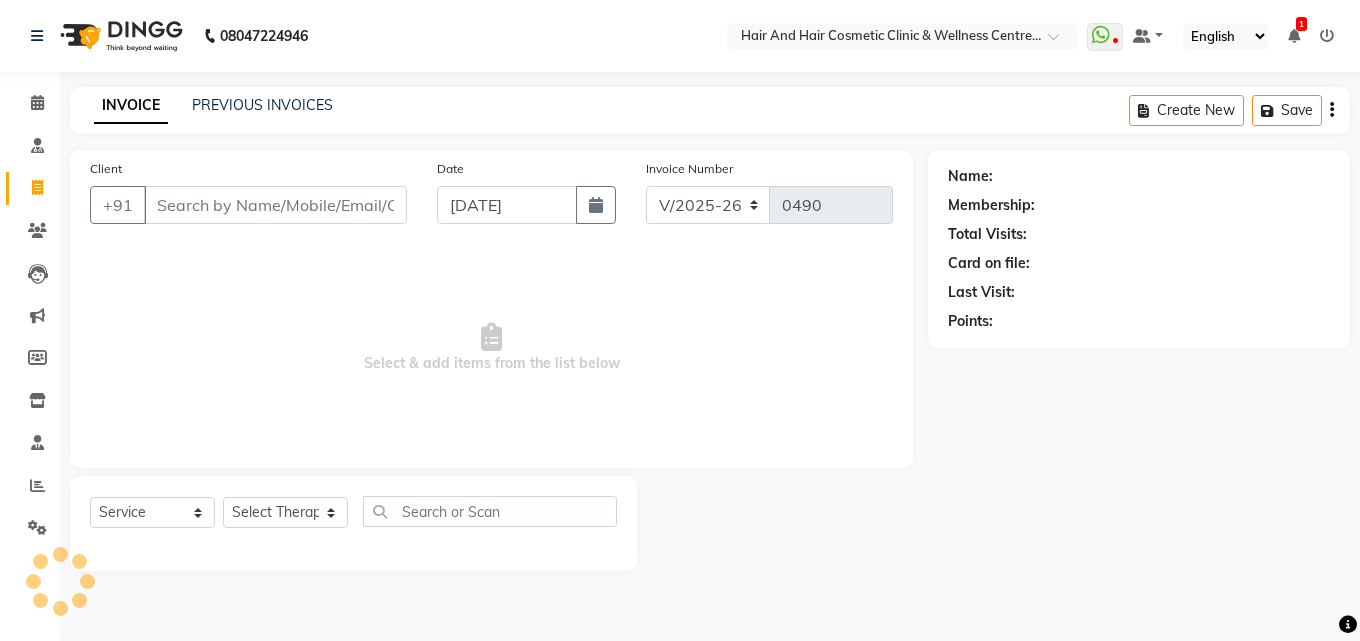click on "Client" at bounding box center (275, 205) 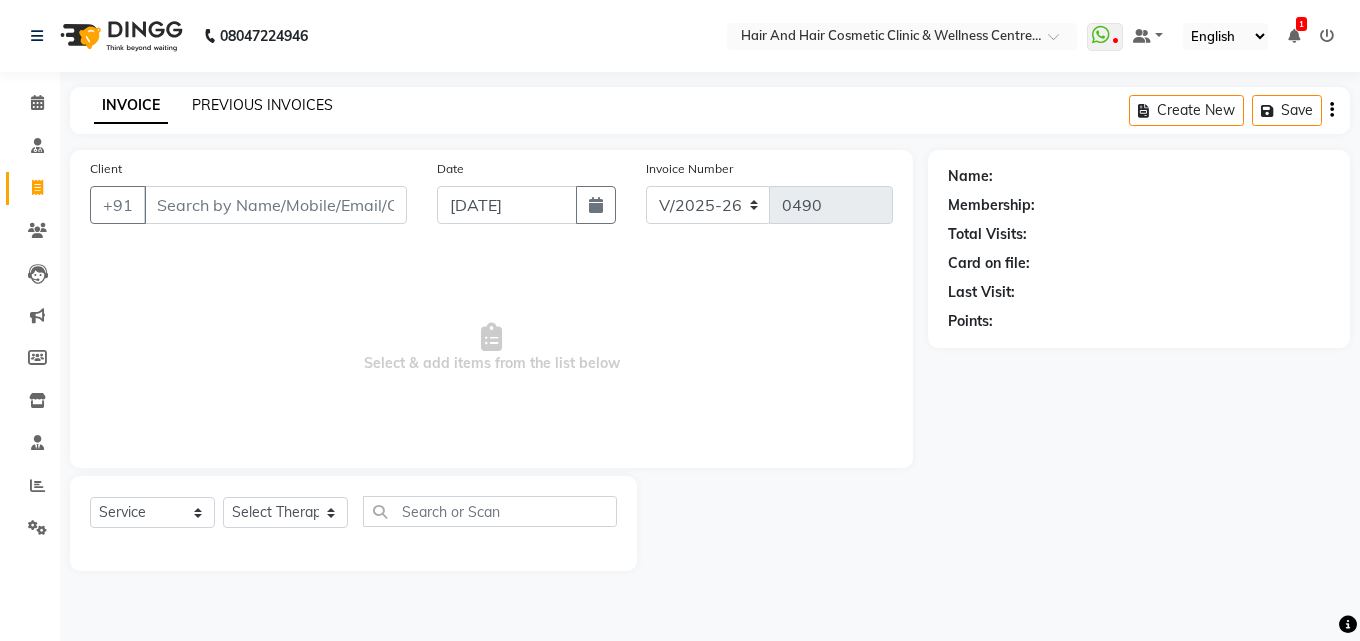 click on "PREVIOUS INVOICES" 